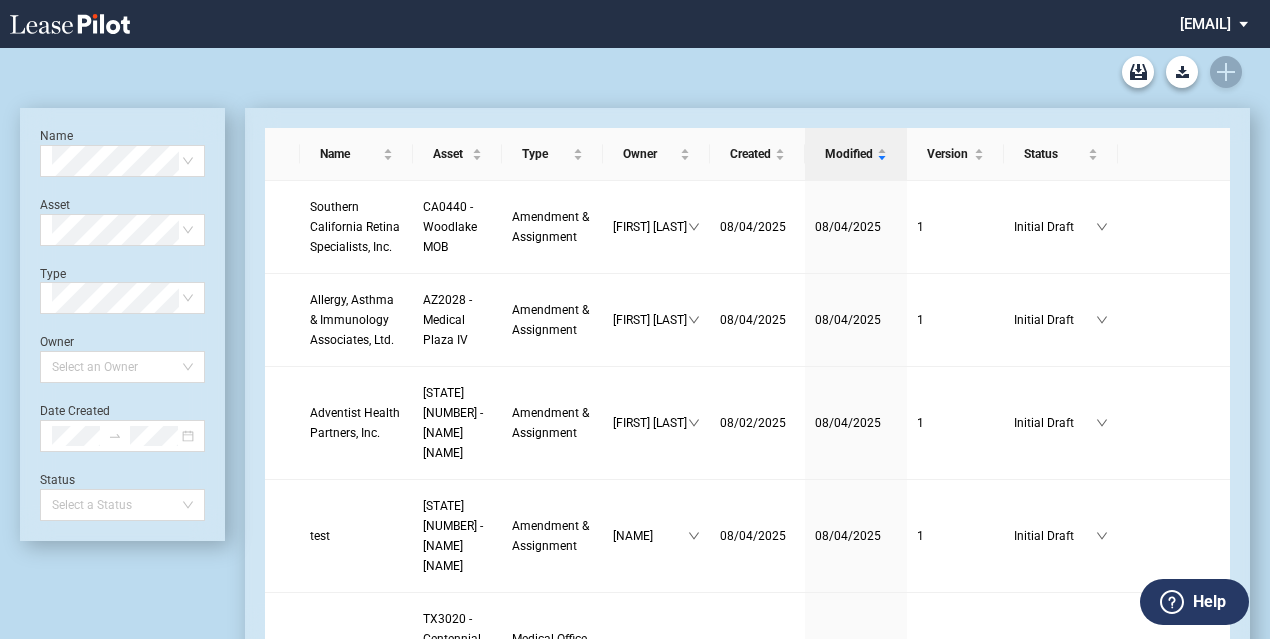 scroll, scrollTop: 0, scrollLeft: 0, axis: both 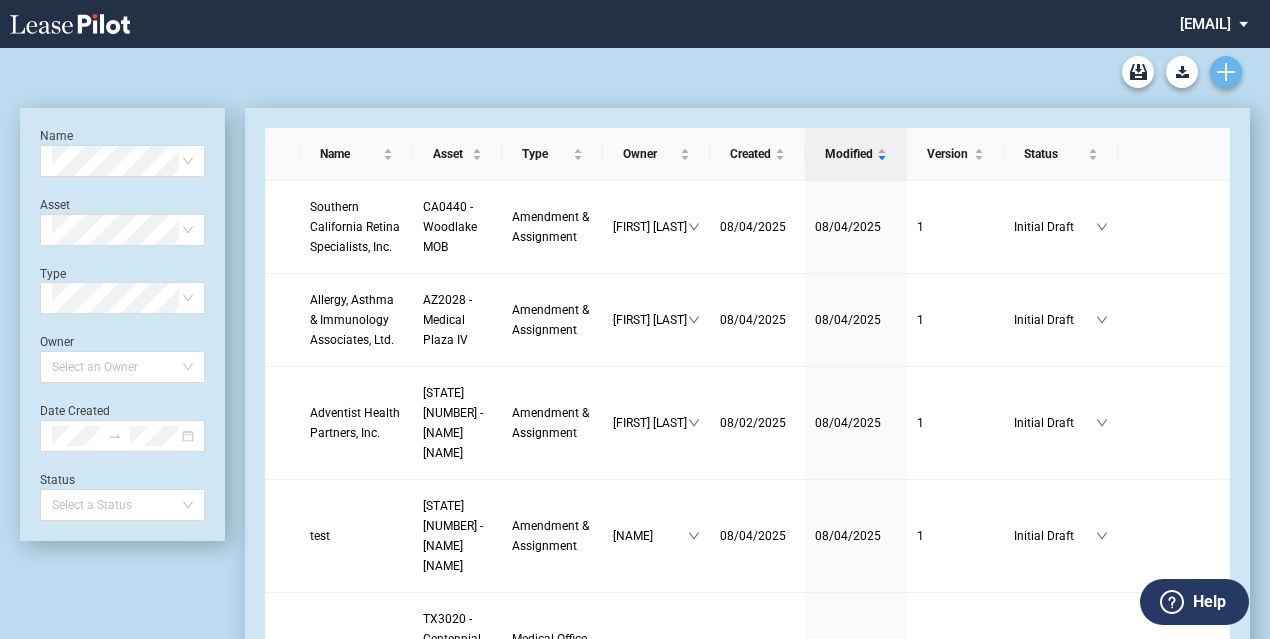 click 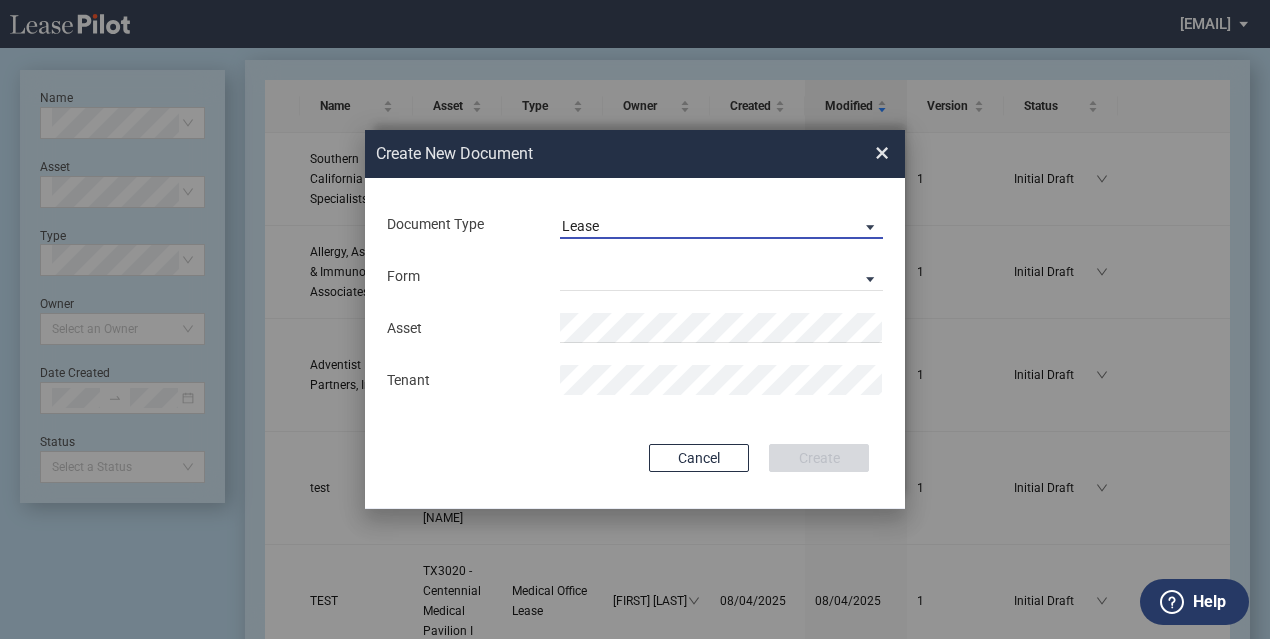 click on "Lease" at bounding box center [705, 227] 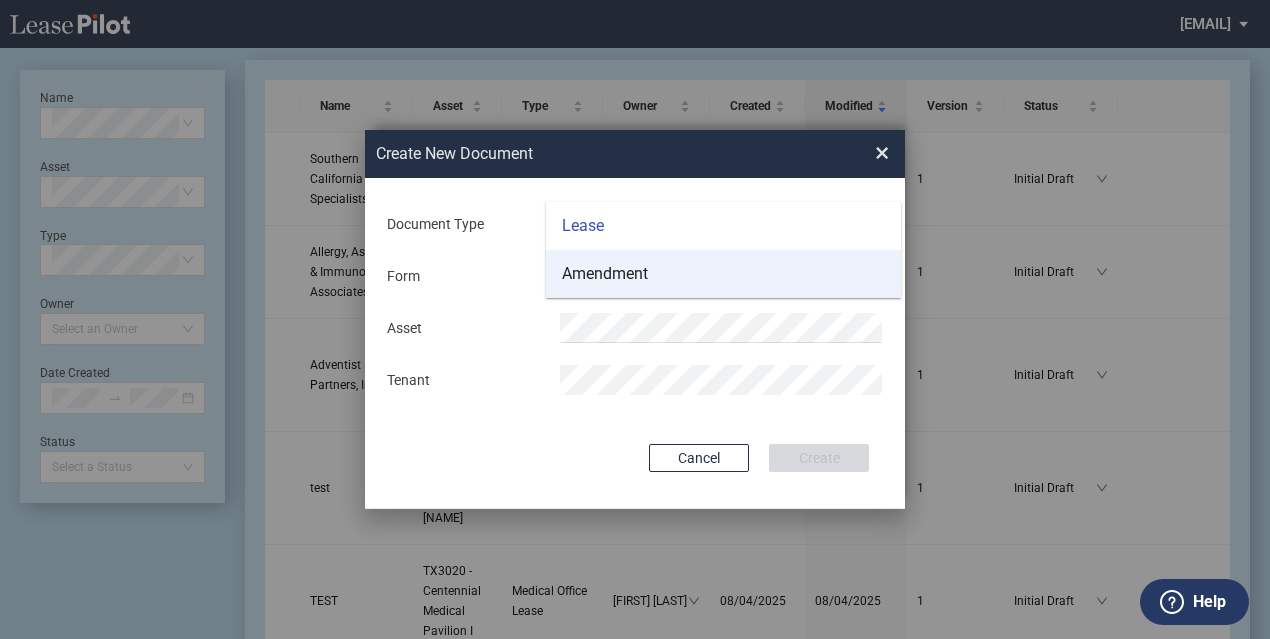 click on "Amendment" at bounding box center [723, 274] 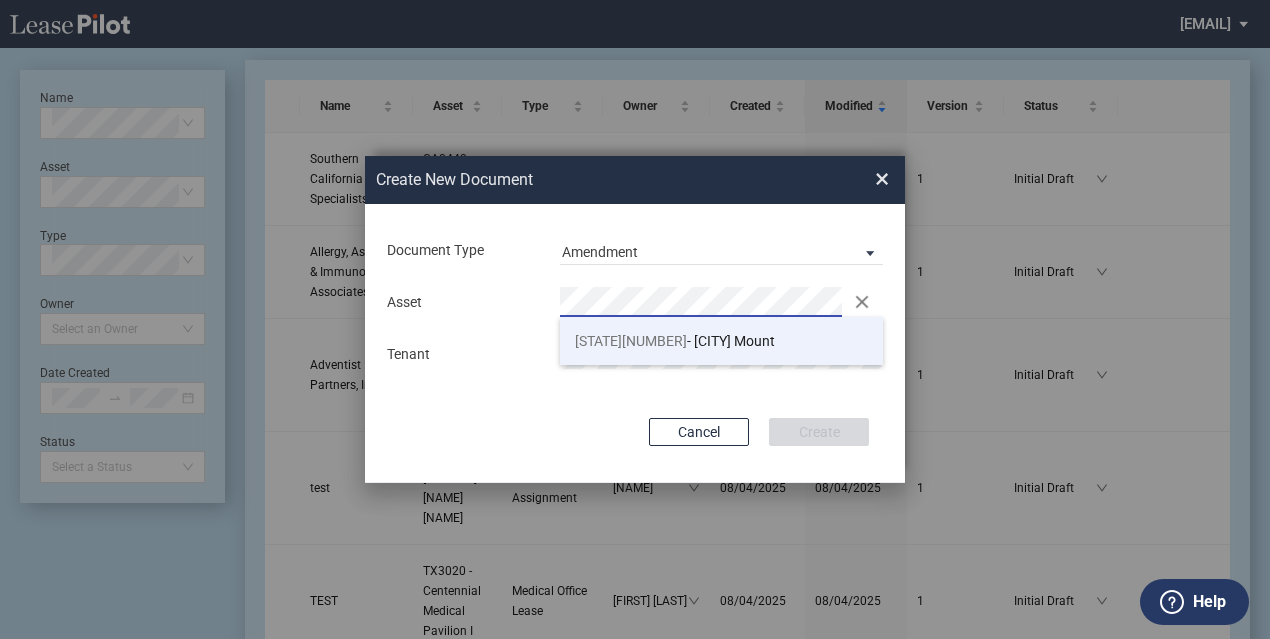 click on "[STATE]2023  - Thompson Peak" at bounding box center (721, 341) 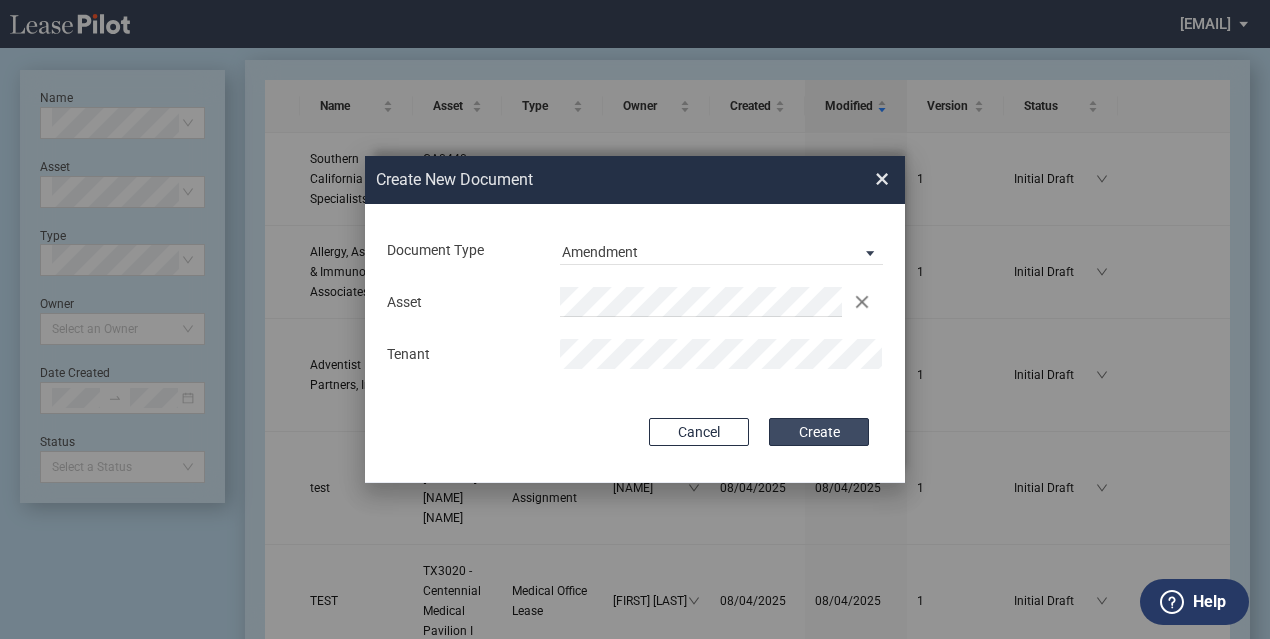 click on "Create" at bounding box center (819, 432) 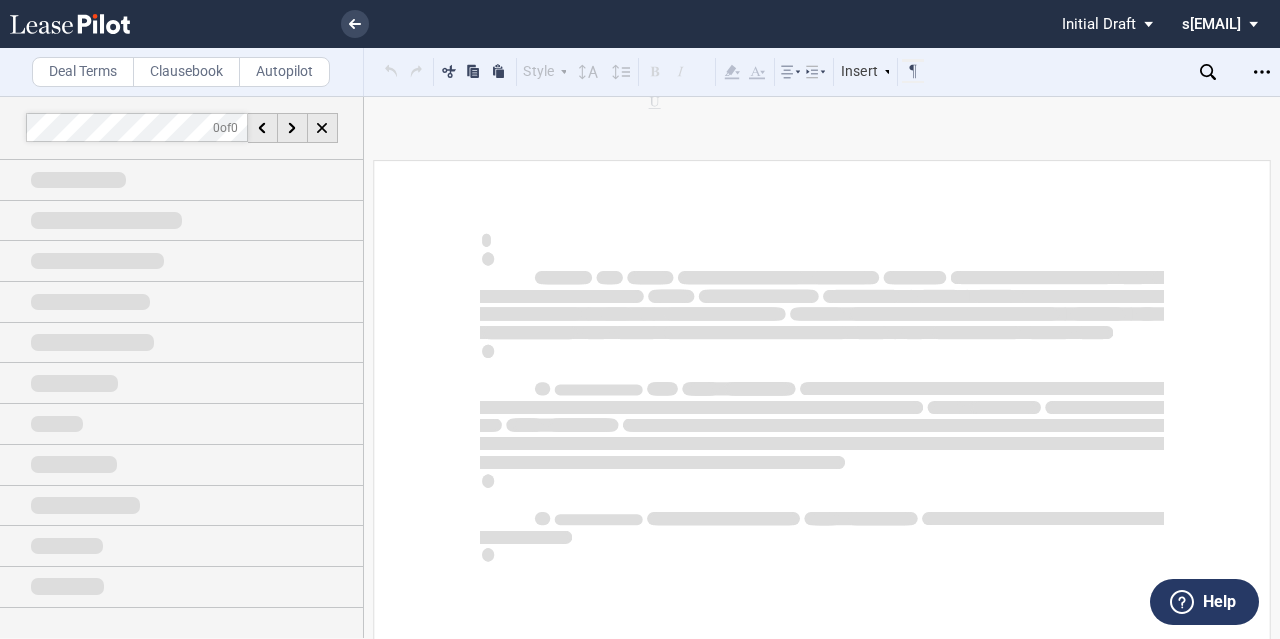 scroll, scrollTop: 0, scrollLeft: 0, axis: both 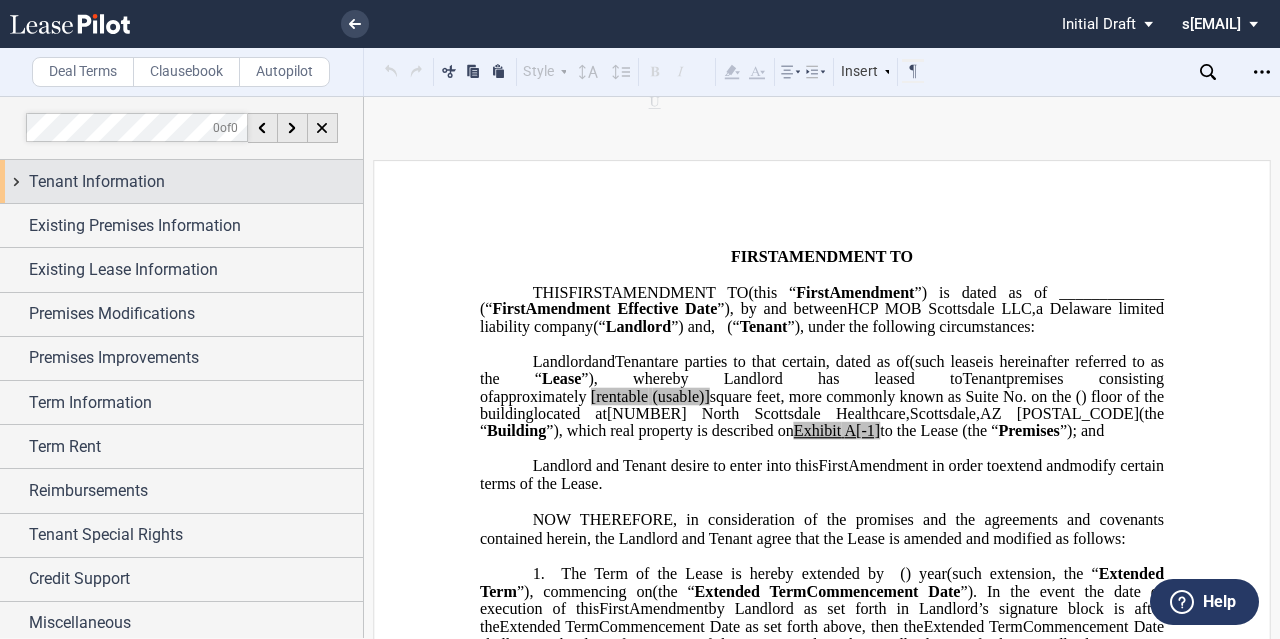 click on "Tenant Information" at bounding box center (97, 182) 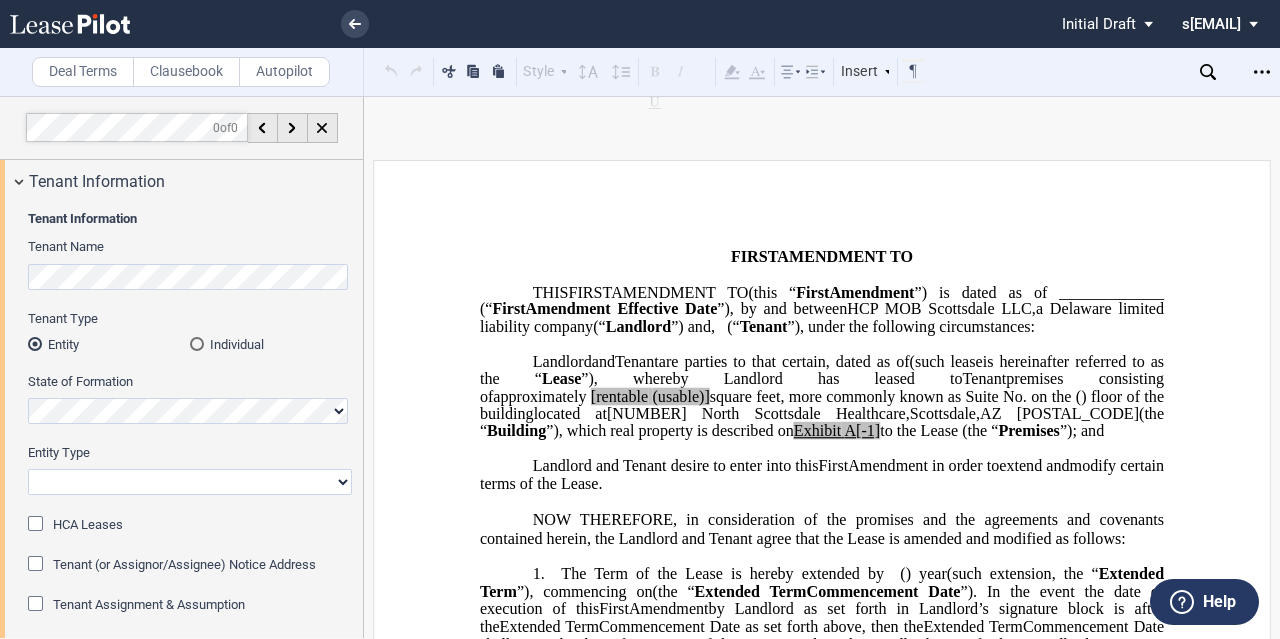 scroll, scrollTop: 100, scrollLeft: 0, axis: vertical 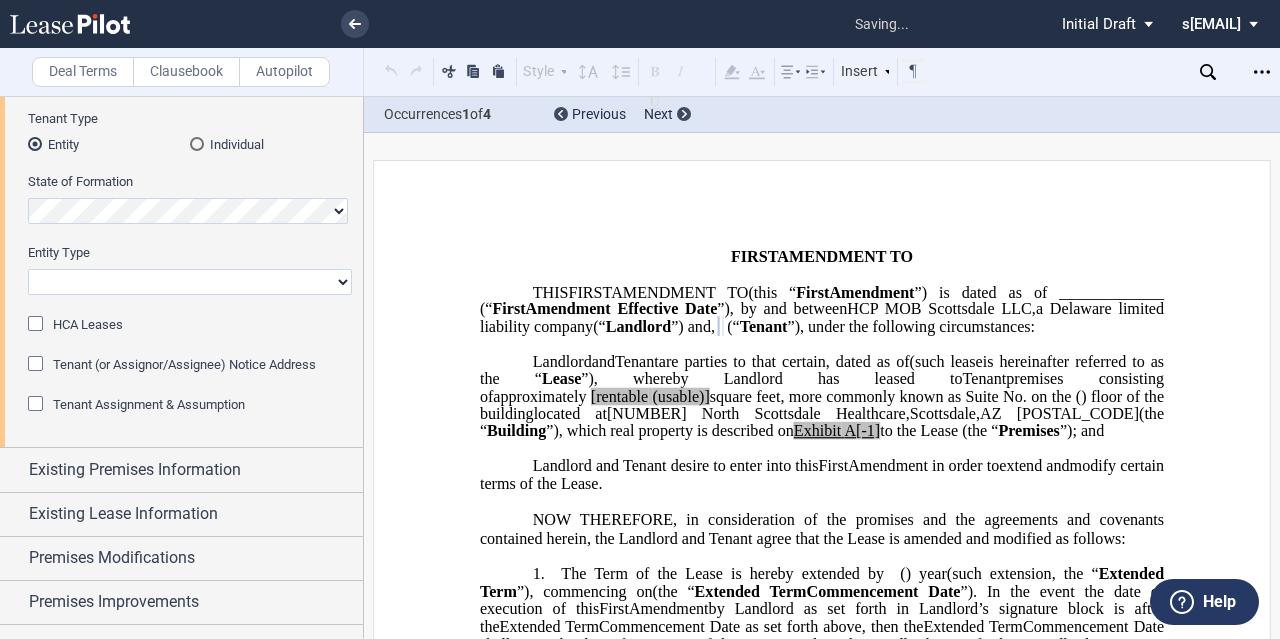 click on "Corporation
Limited Liability Company
General Partnership
Limited Partnership
Other" at bounding box center [190, 282] 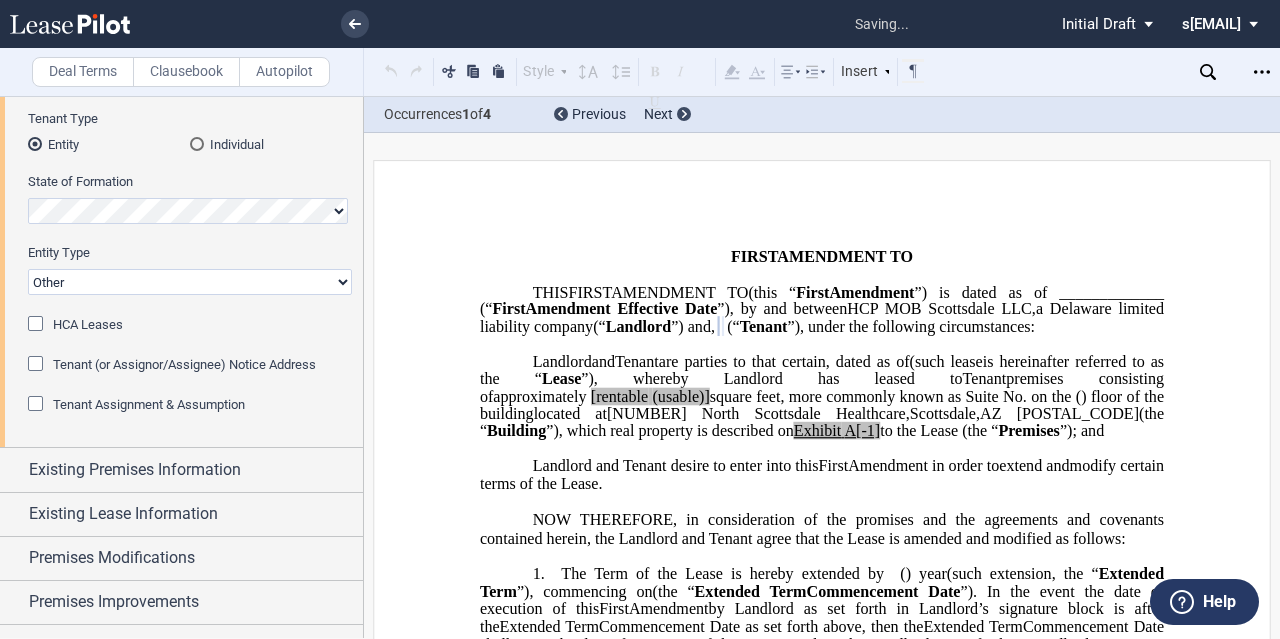 click on "Corporation
Limited Liability Company
General Partnership
Limited Partnership
Other" at bounding box center (190, 282) 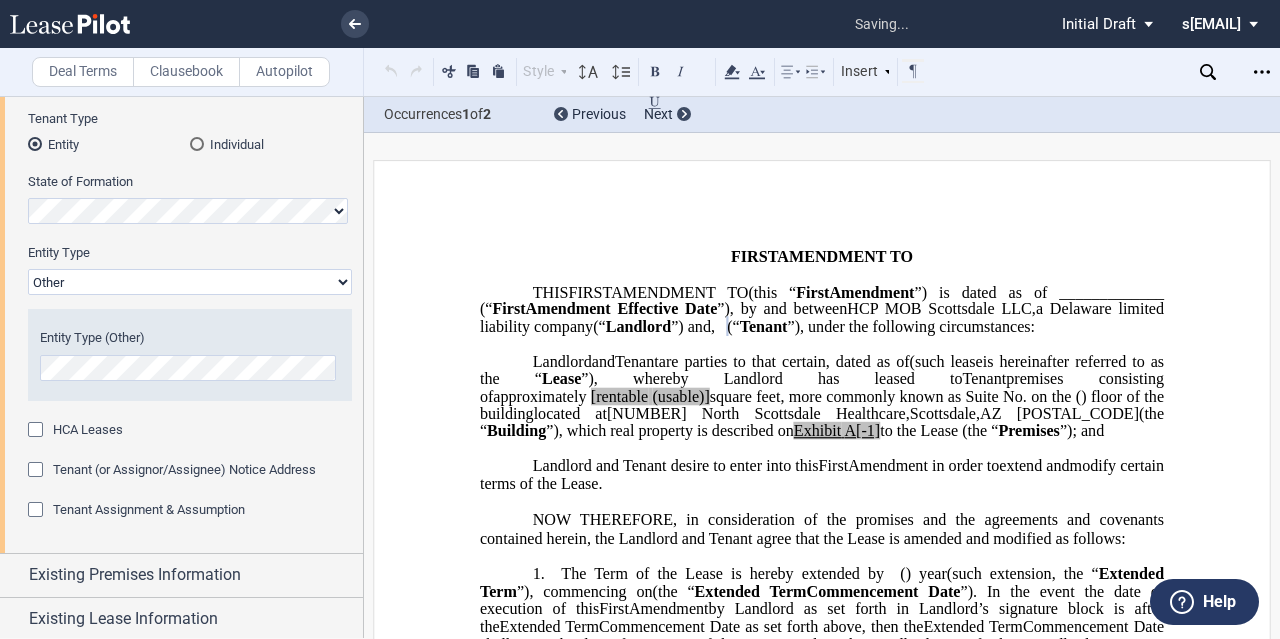 click on "Tenant Assignment & Assumption" 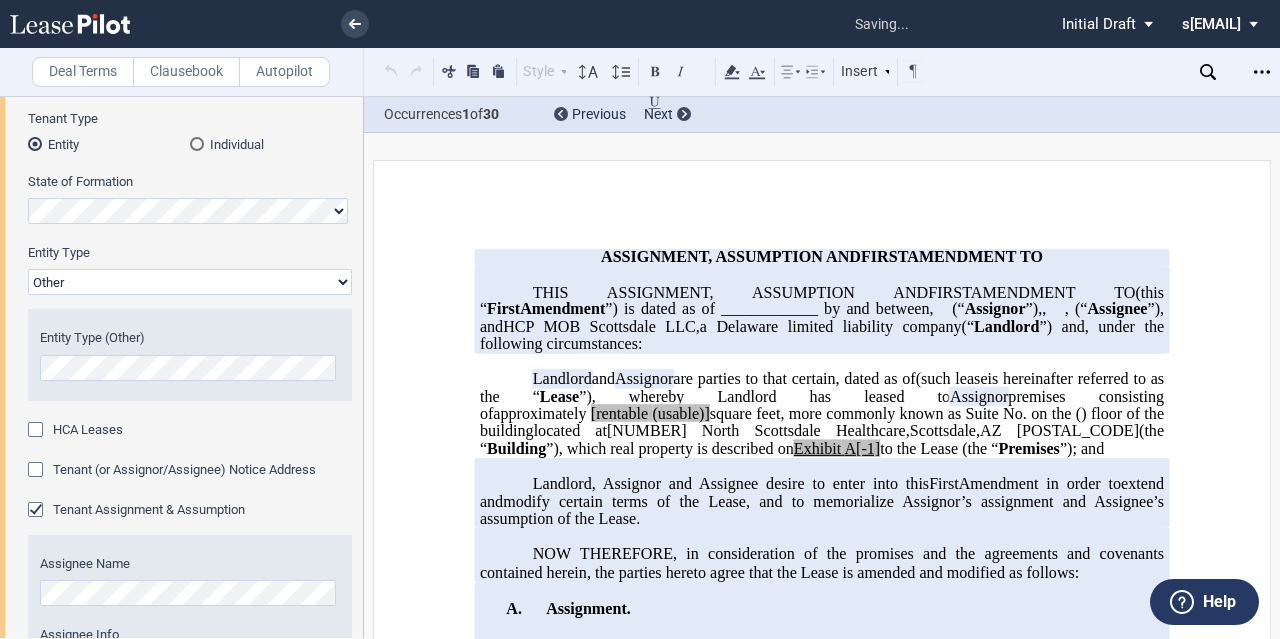 scroll, scrollTop: 400, scrollLeft: 0, axis: vertical 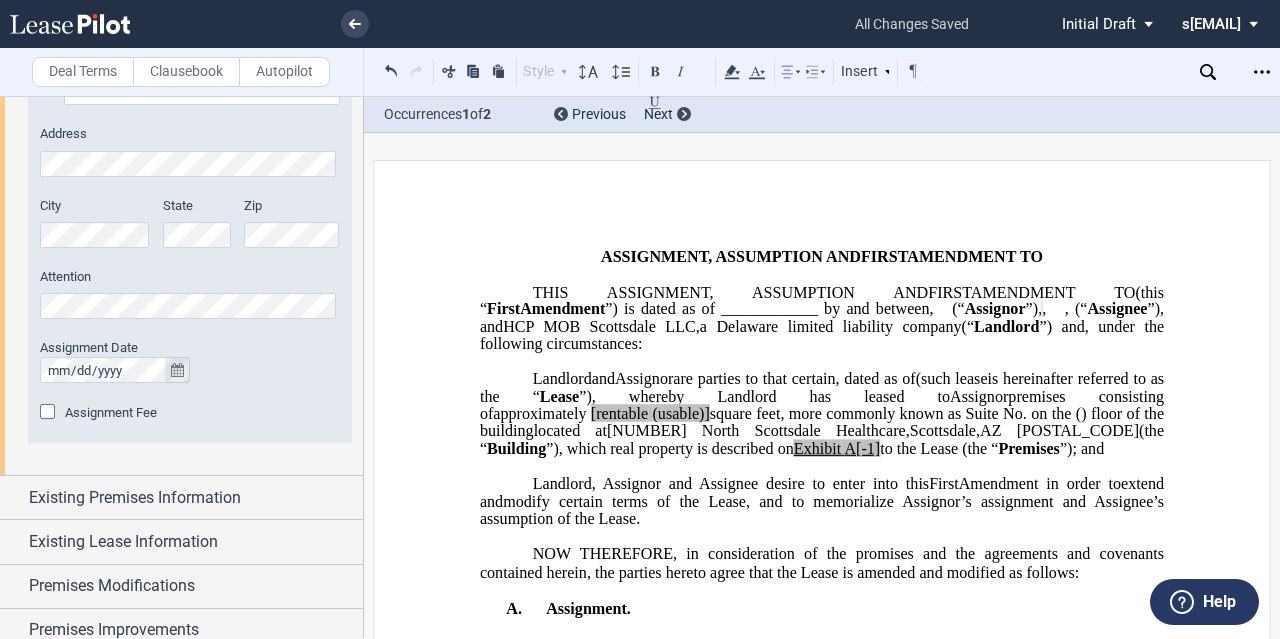 click at bounding box center [177, 370] 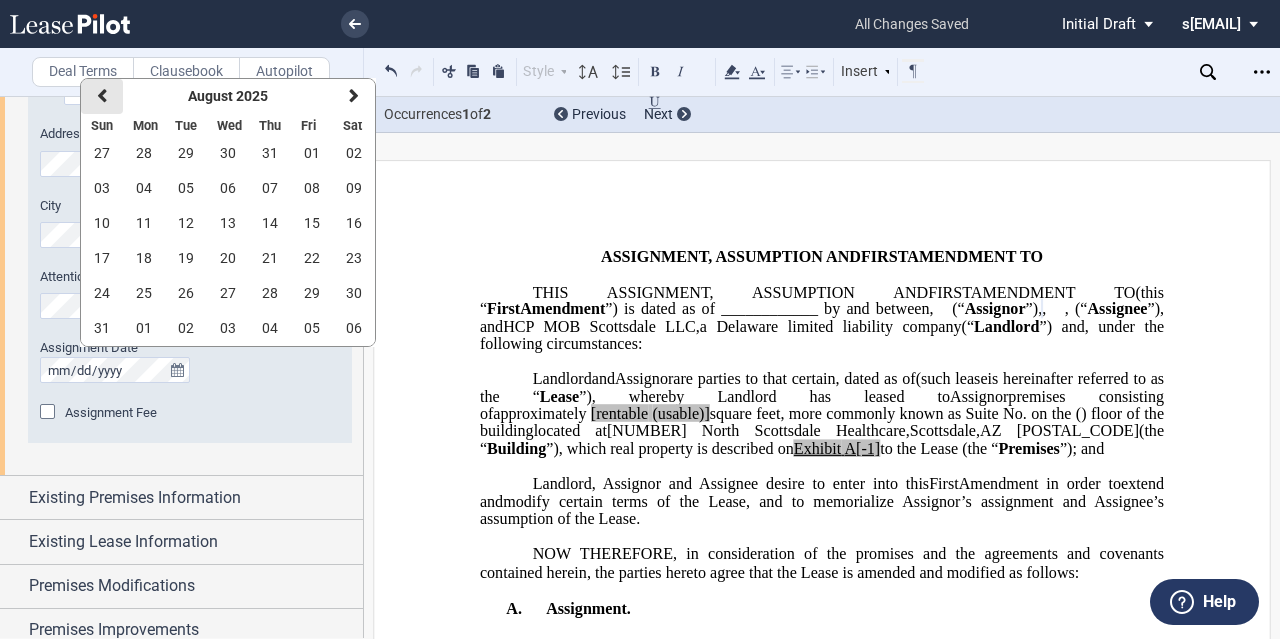 click on "previous" at bounding box center [102, 96] 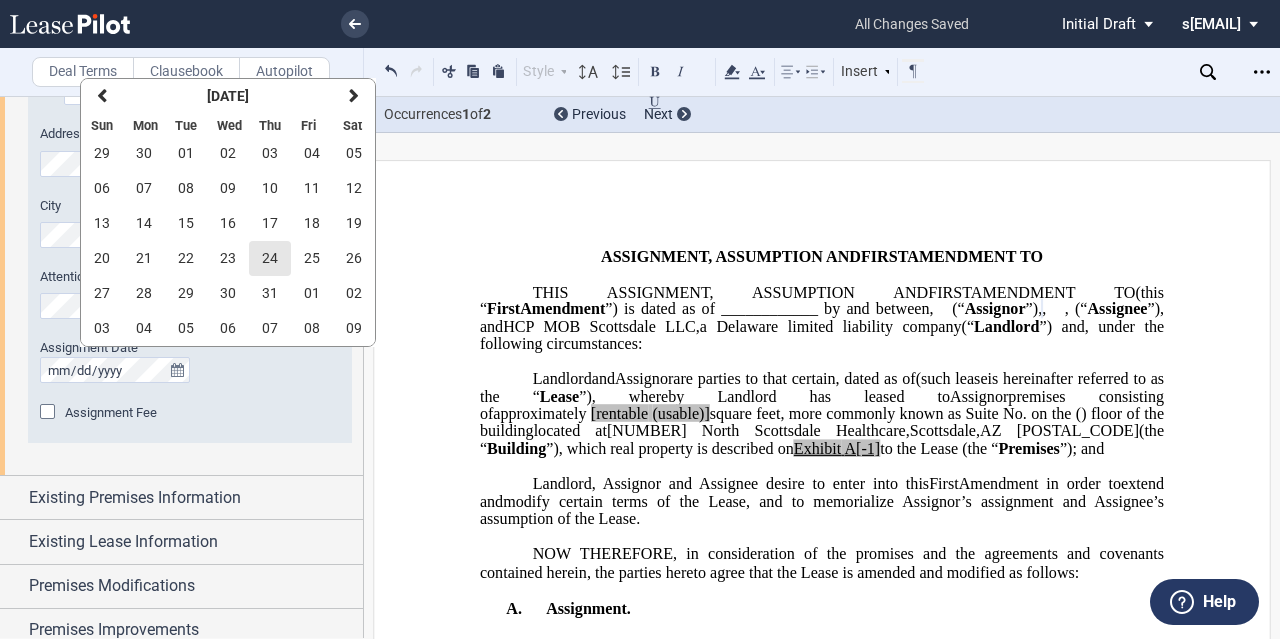 click on "24" at bounding box center (270, 258) 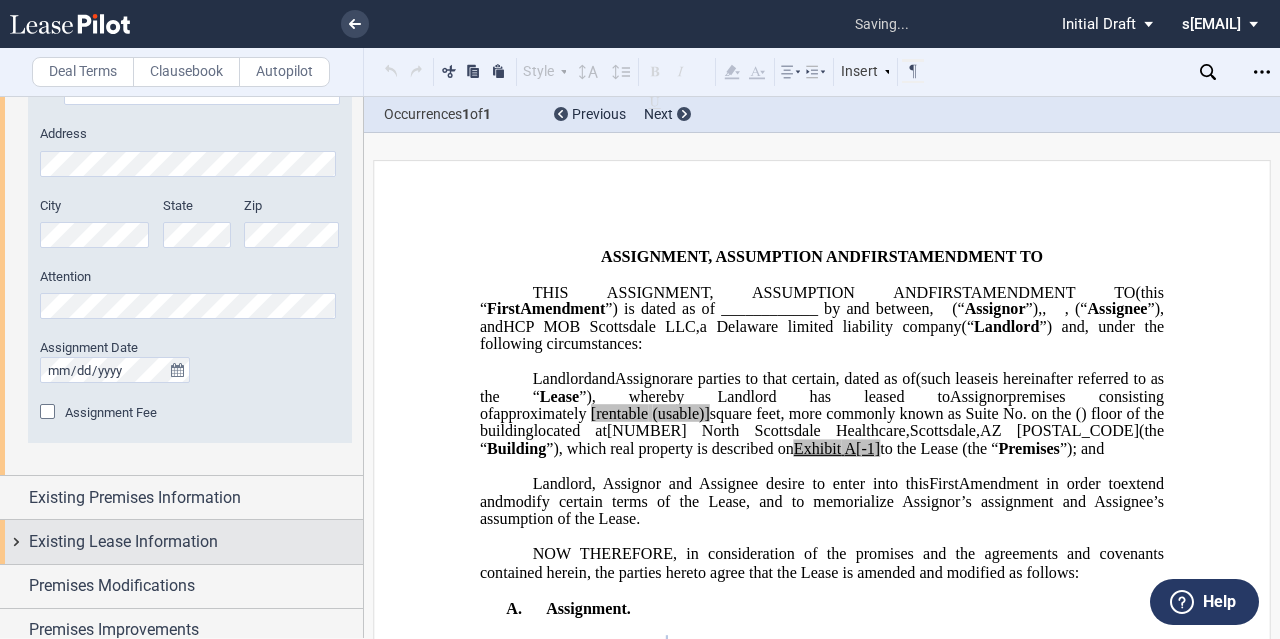 scroll, scrollTop: 379, scrollLeft: 0, axis: vertical 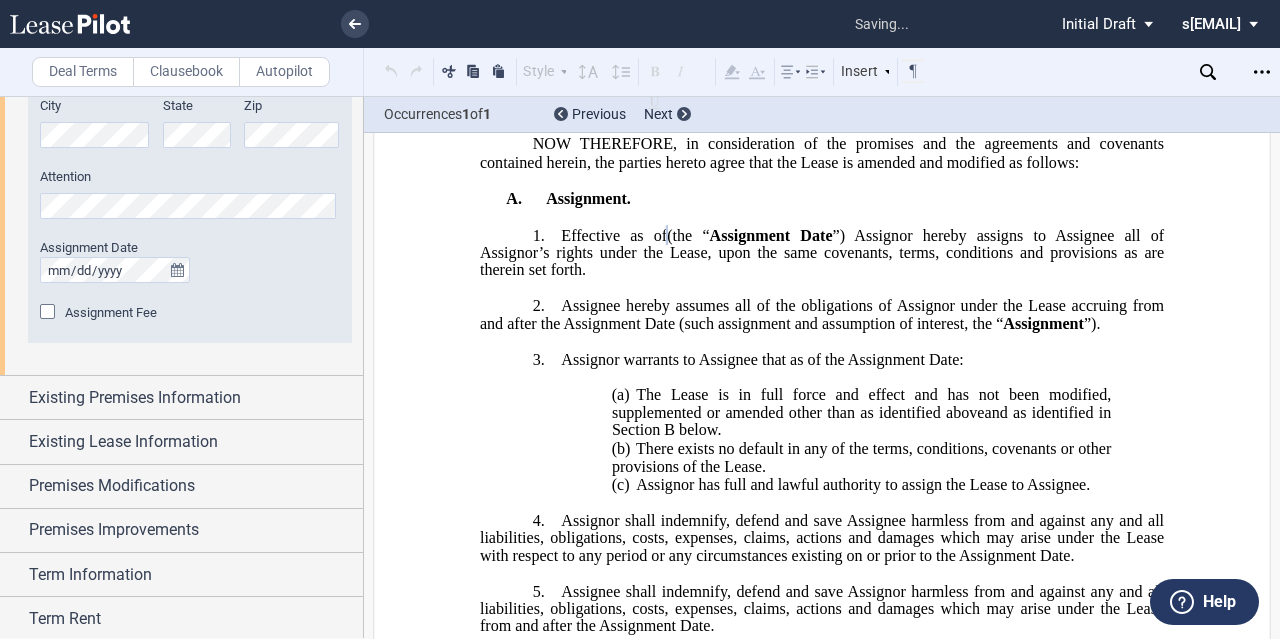 click on "Existing Premises Information" at bounding box center (181, 397) 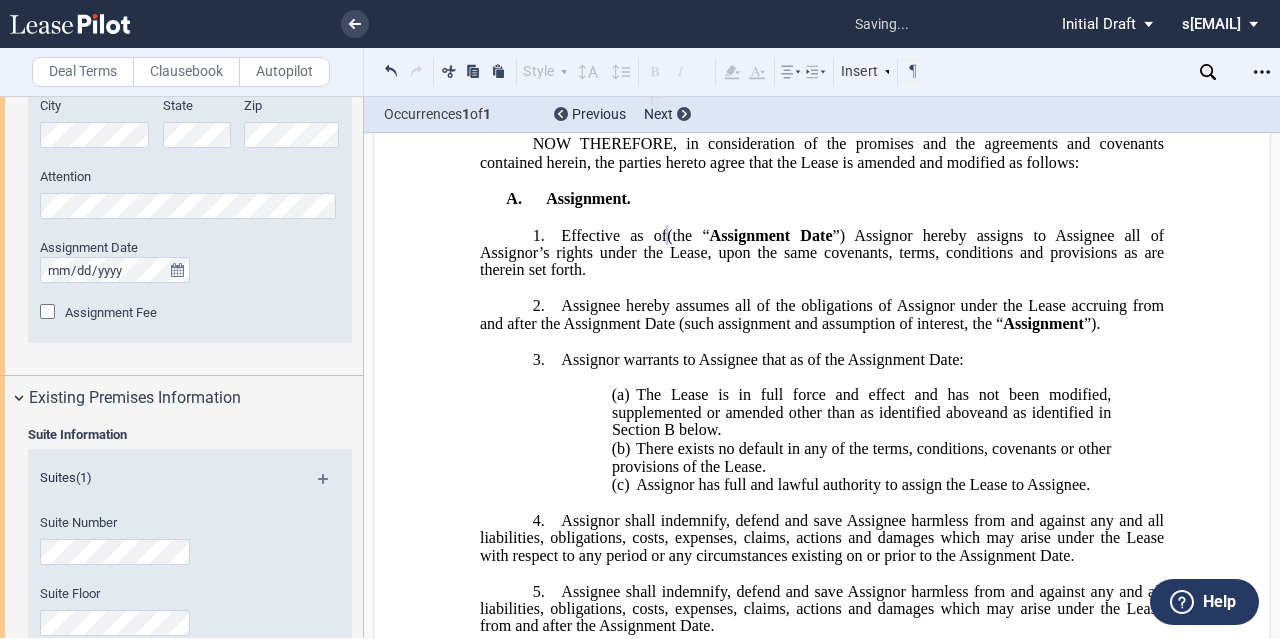 scroll, scrollTop: 1200, scrollLeft: 0, axis: vertical 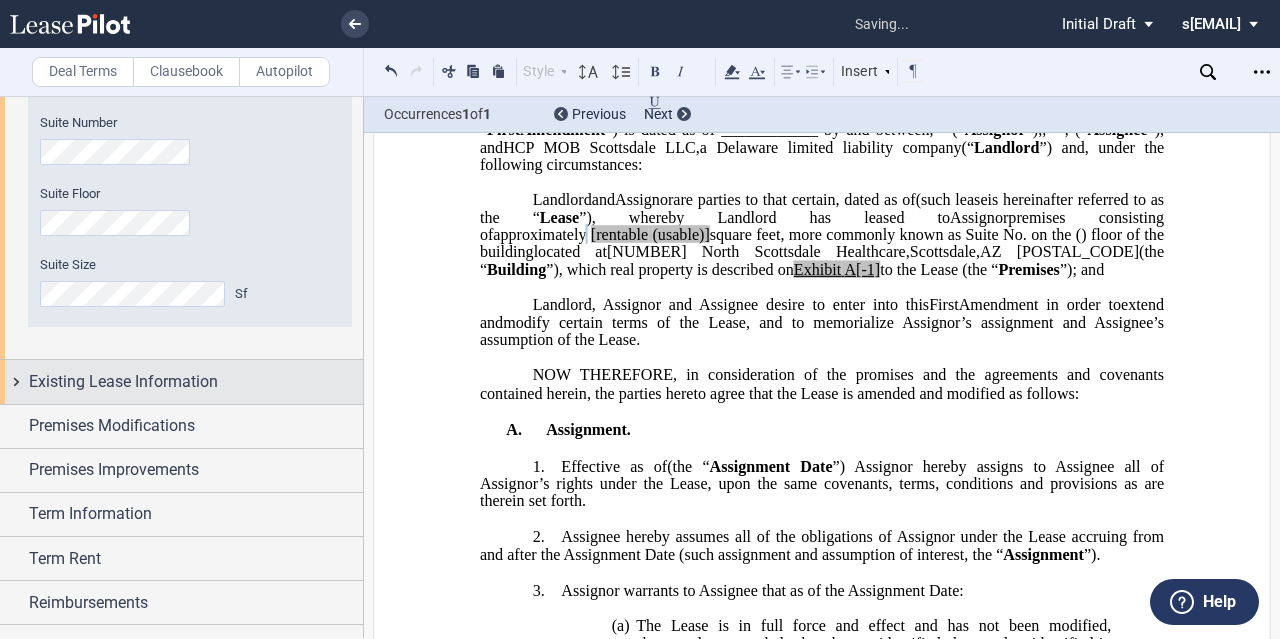 click on "Existing Lease Information" at bounding box center (123, 382) 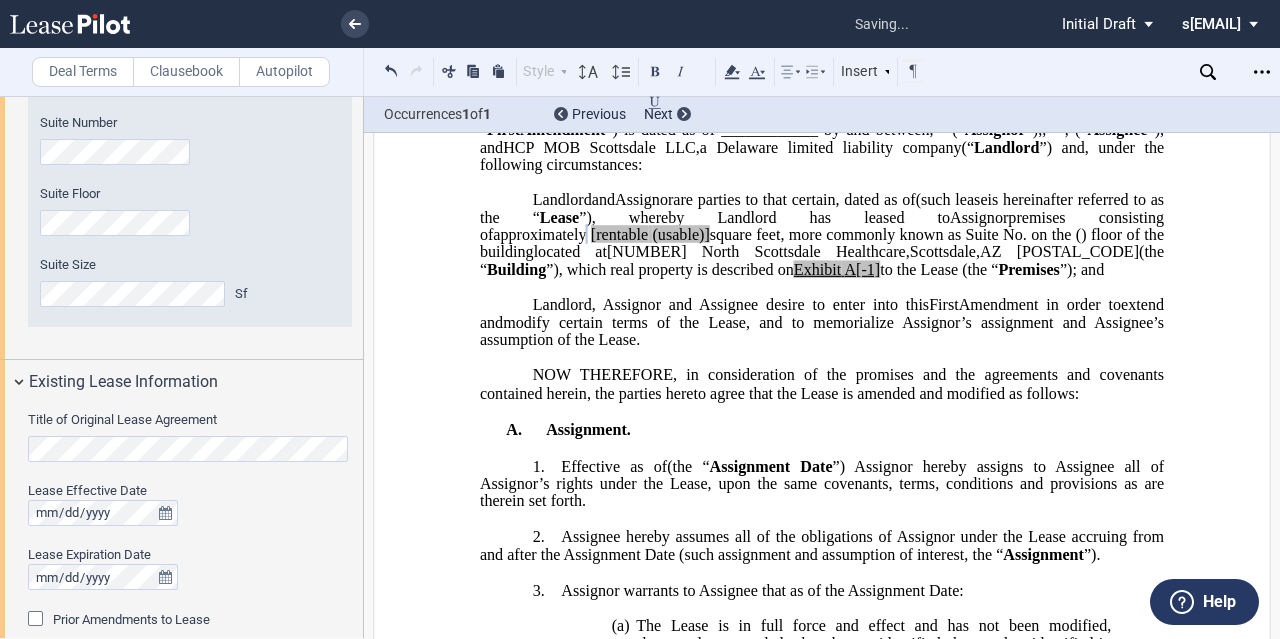 click on "Title of Original Lease Agreement
Lease Effective Date
Lease Expiration Date
Prior Amendments to Lease
Prior Amendments (1)
Amendment No. 1 Date" at bounding box center [181, 553] 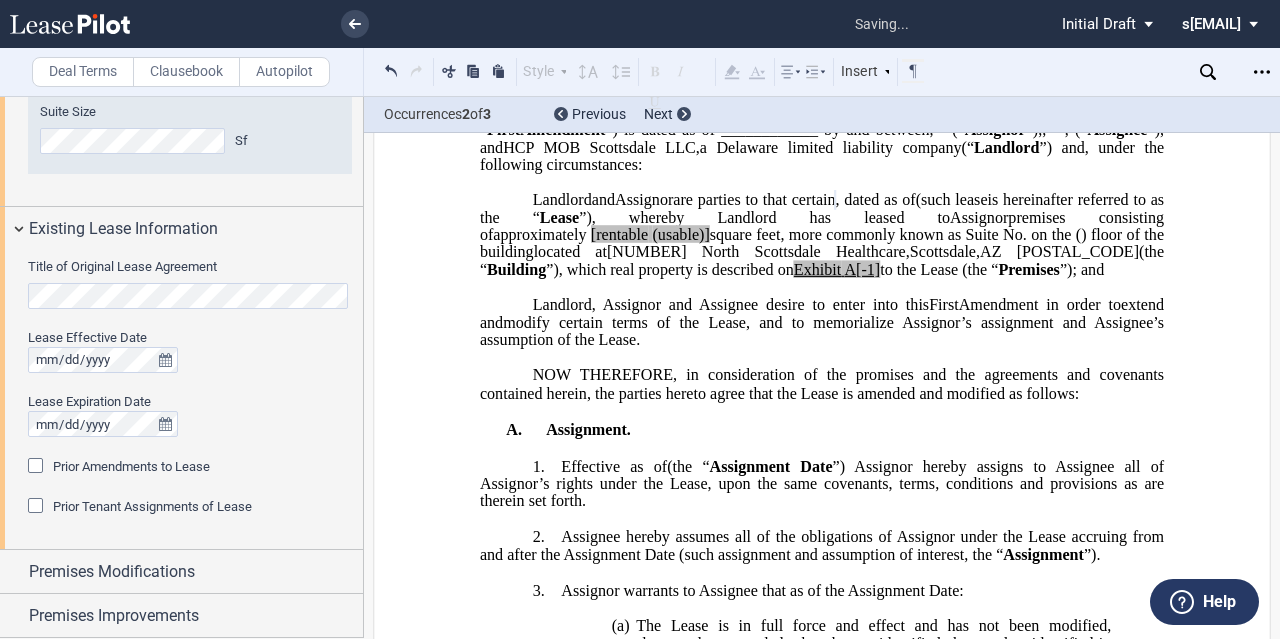 scroll, scrollTop: 1600, scrollLeft: 0, axis: vertical 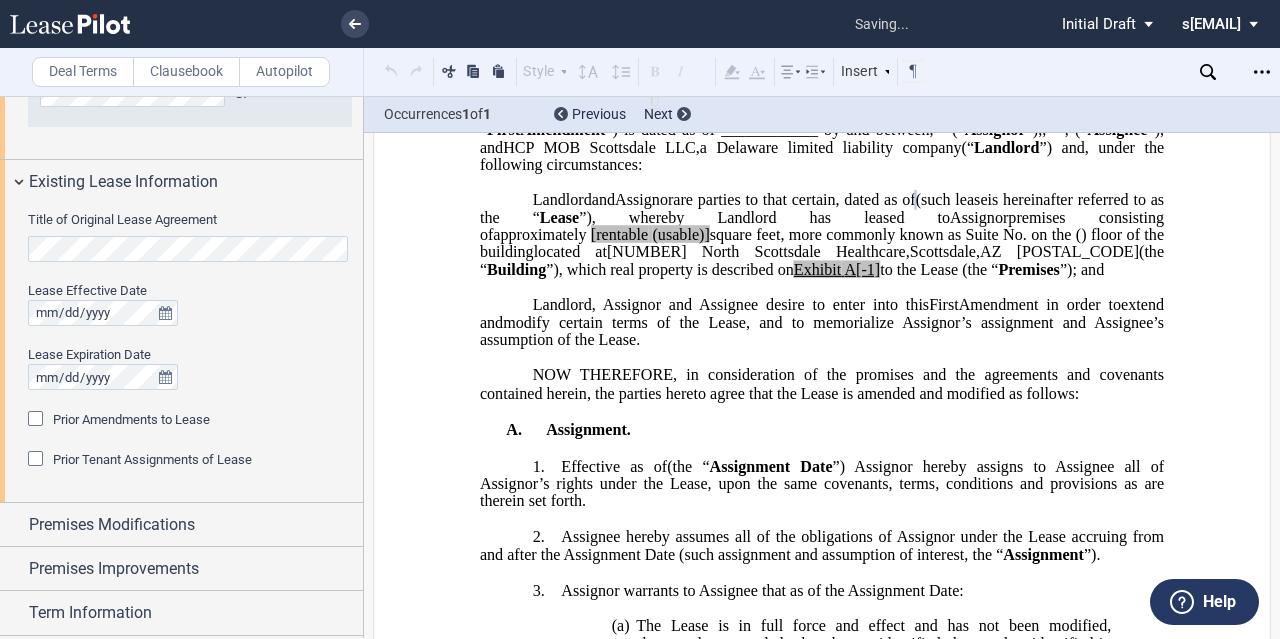 click on "Prior Amendments to Lease" at bounding box center [131, 419] 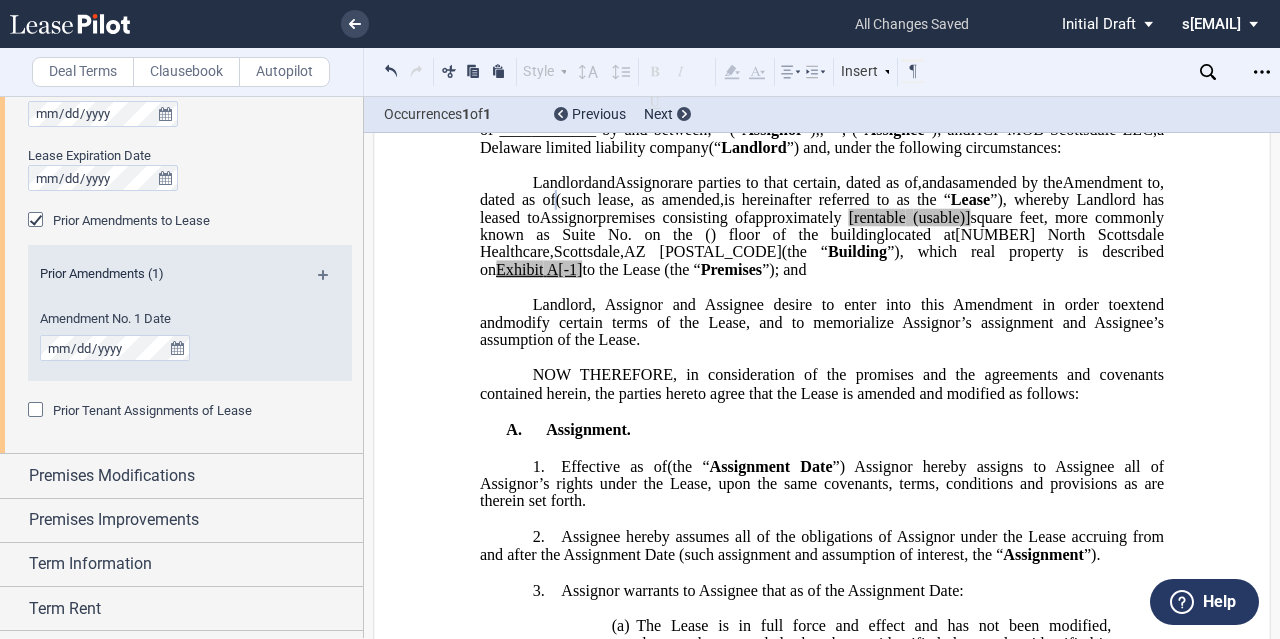 scroll, scrollTop: 1800, scrollLeft: 0, axis: vertical 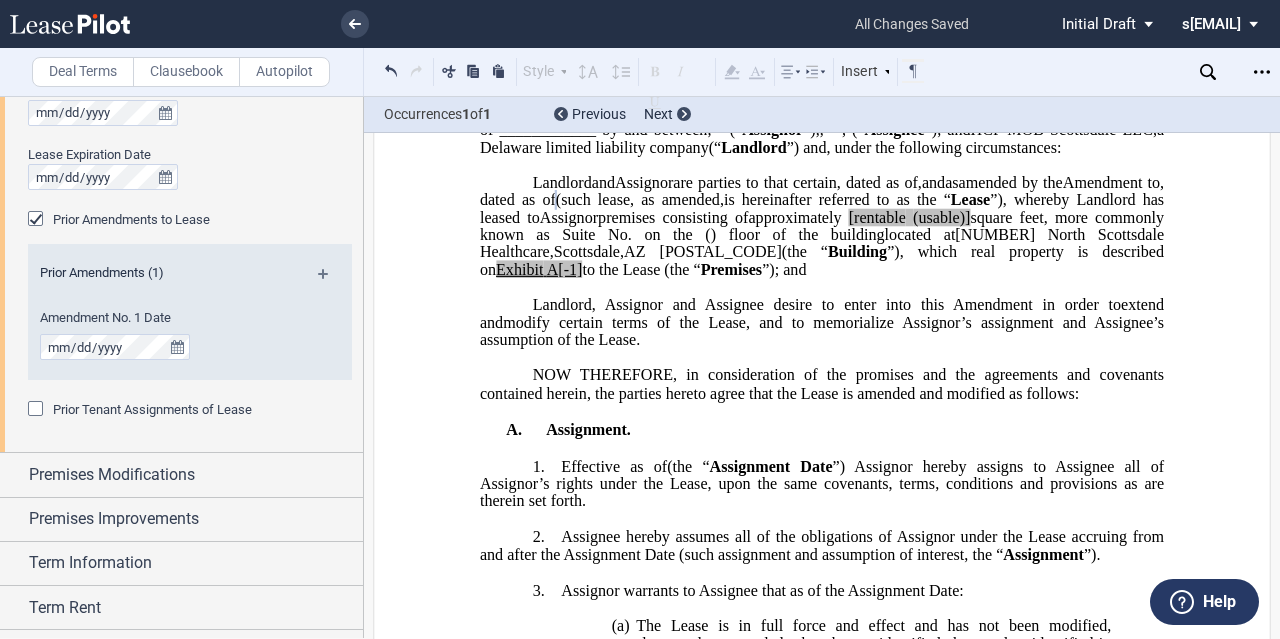 click at bounding box center (331, 281) 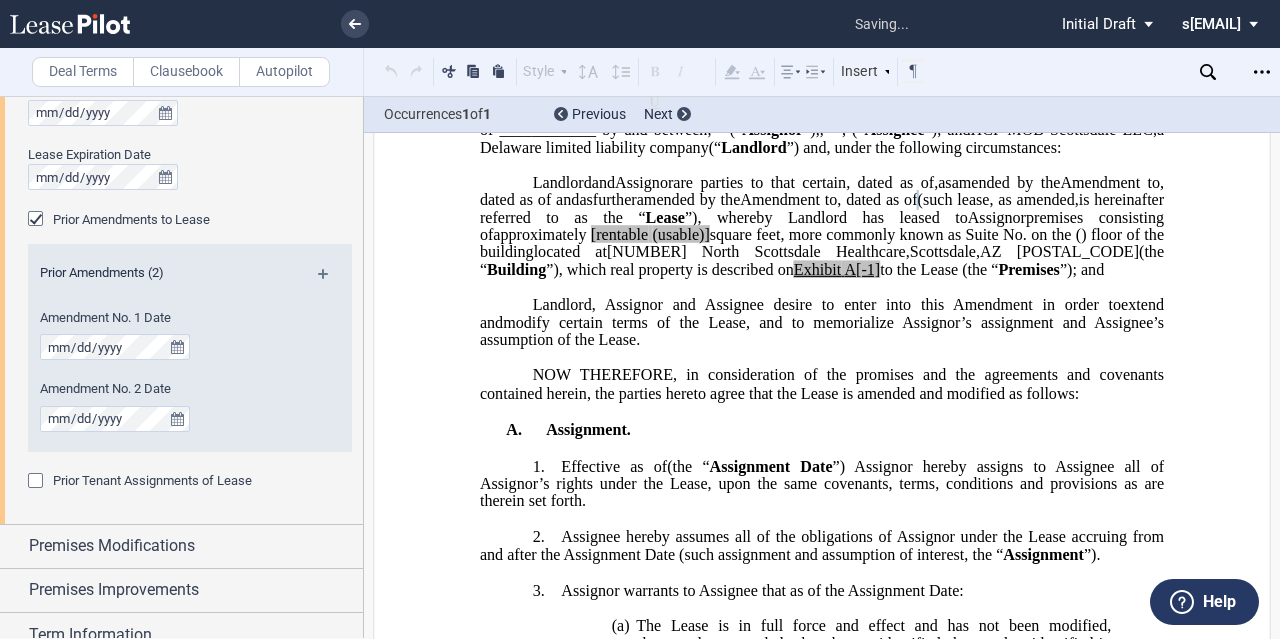 click at bounding box center (331, 281) 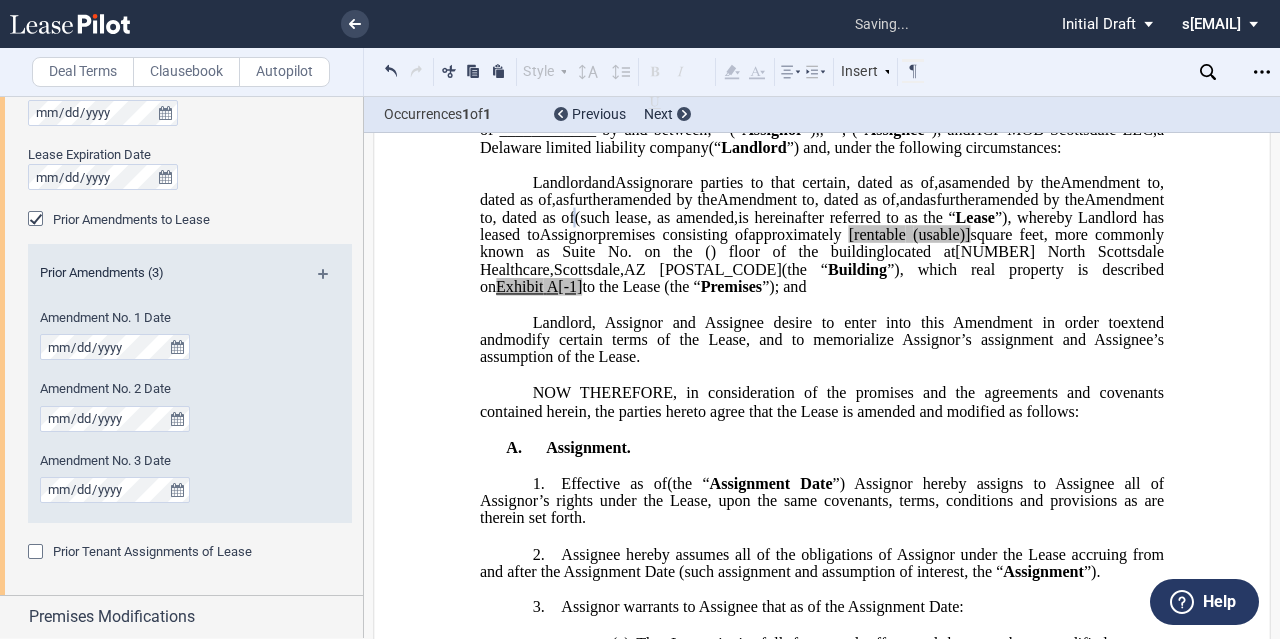 click on "Amendment to" 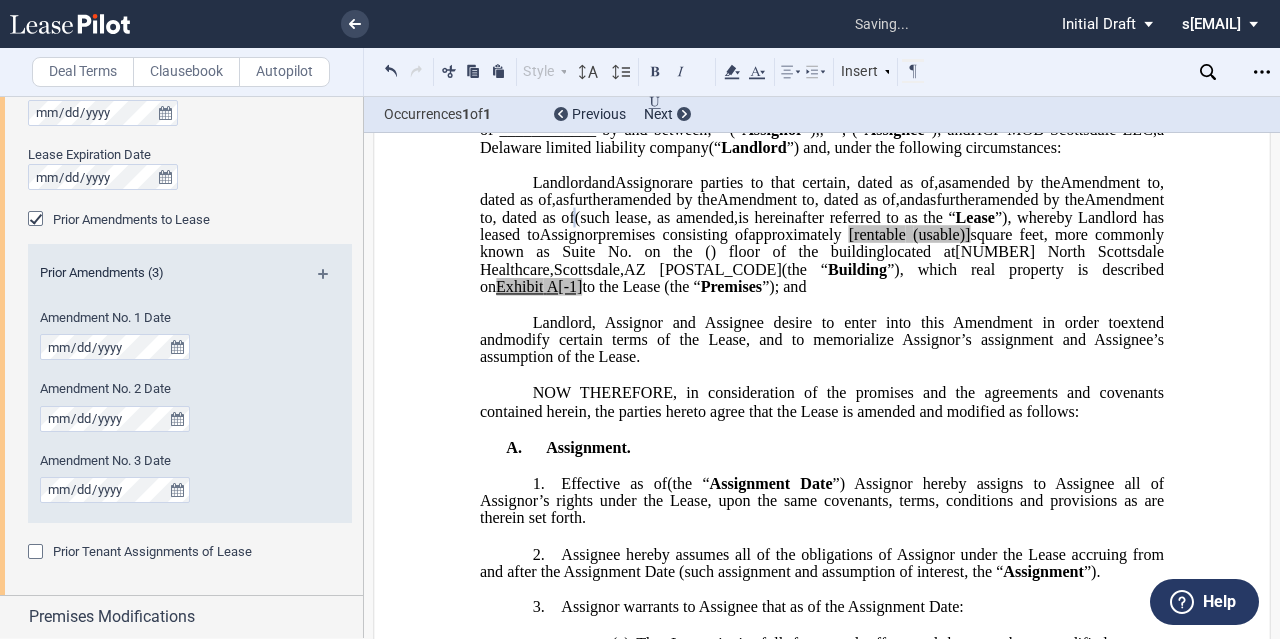click on "as" 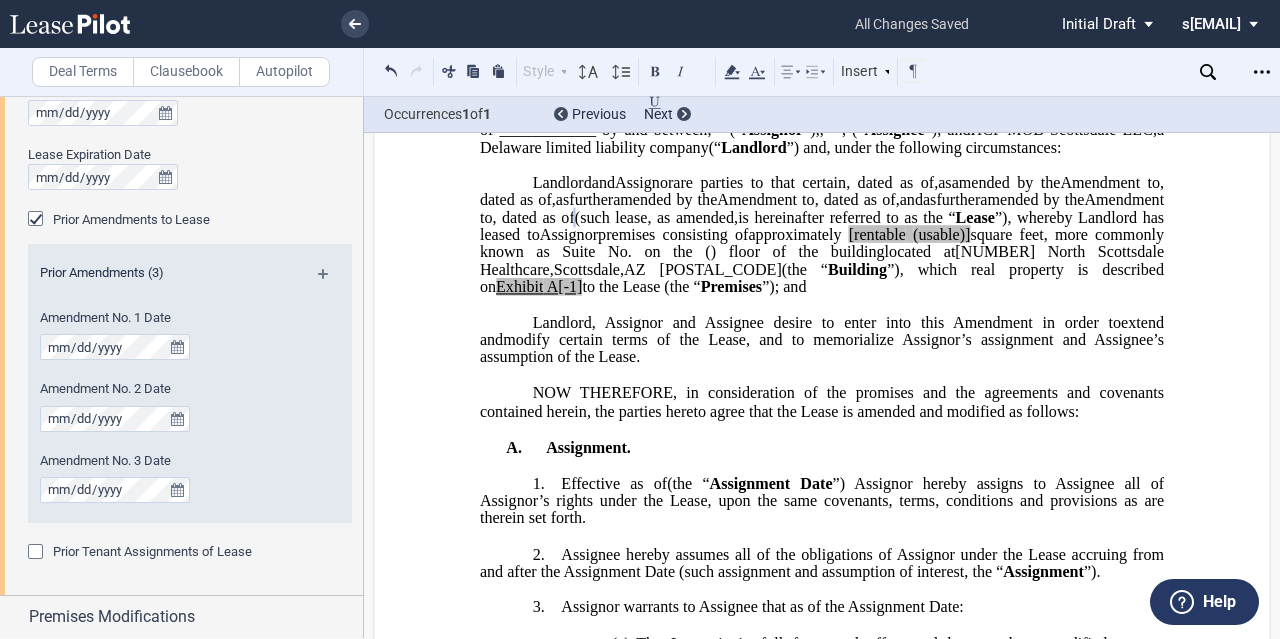 click on "as" 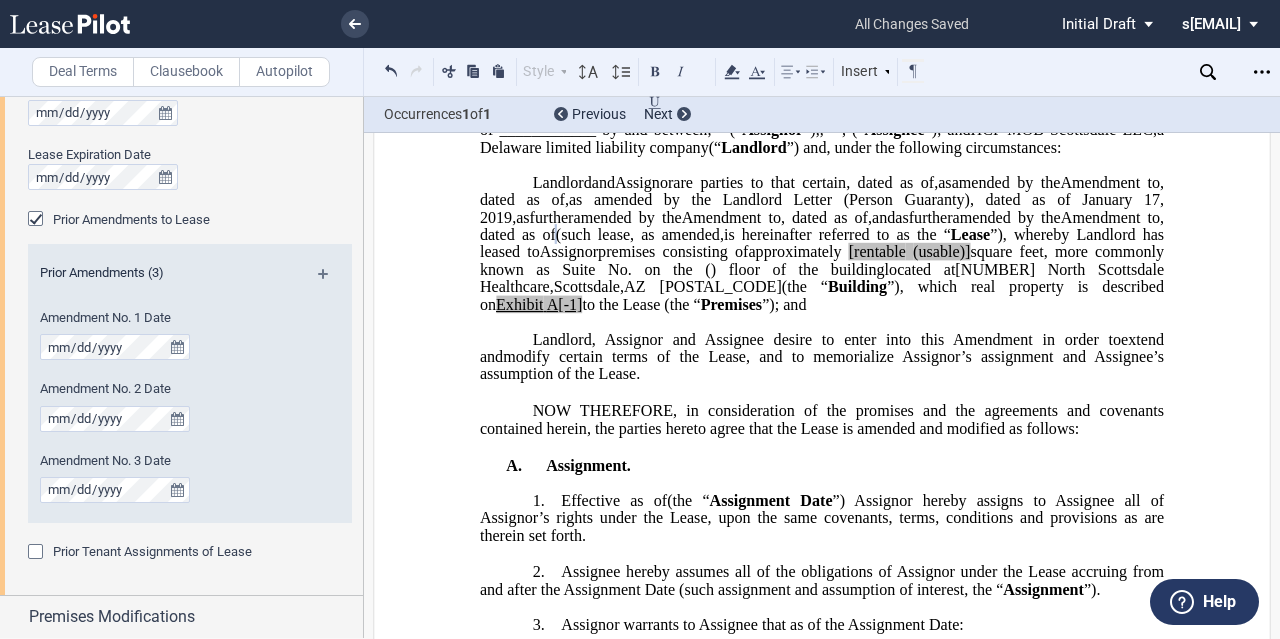 click on "as amended by the Landlord Letter (Person Guaranty), dated as of January 17, 2019,as" 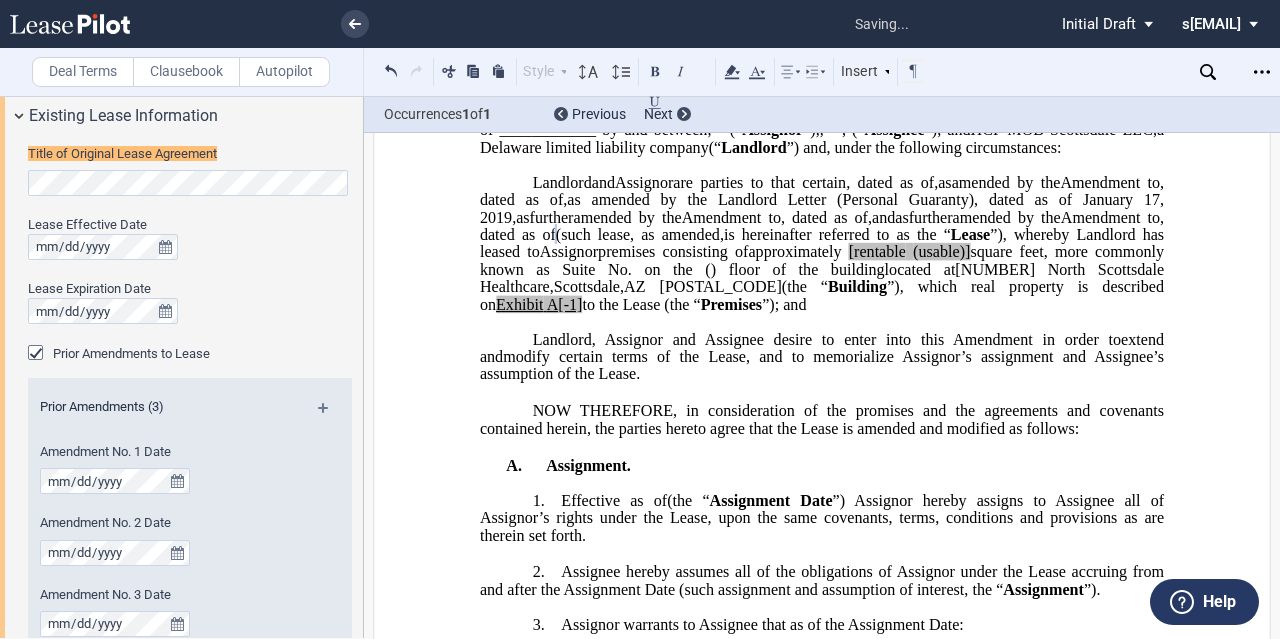 scroll, scrollTop: 1751, scrollLeft: 0, axis: vertical 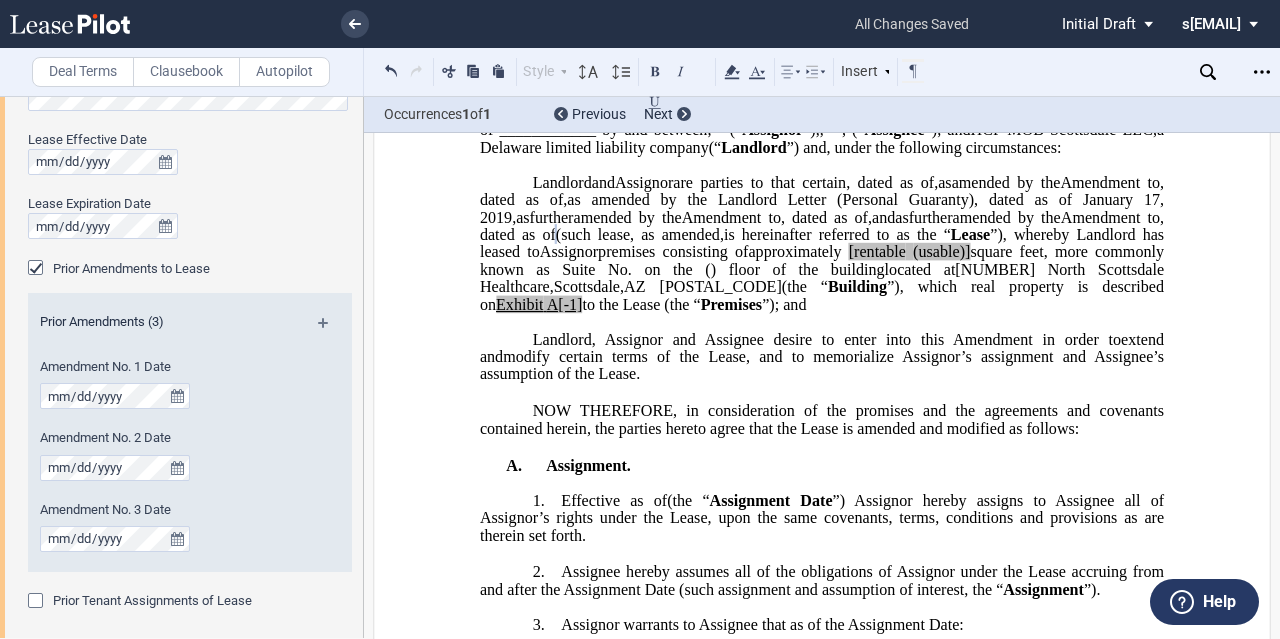 click on ", as amended," 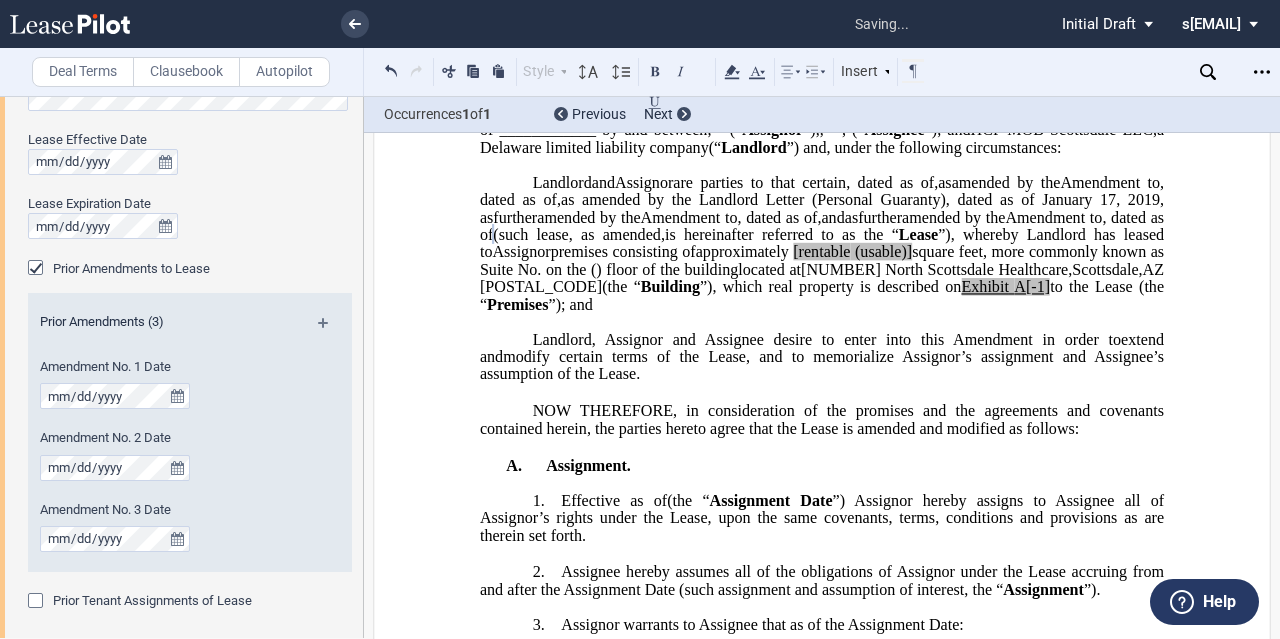 scroll, scrollTop: 279, scrollLeft: 0, axis: vertical 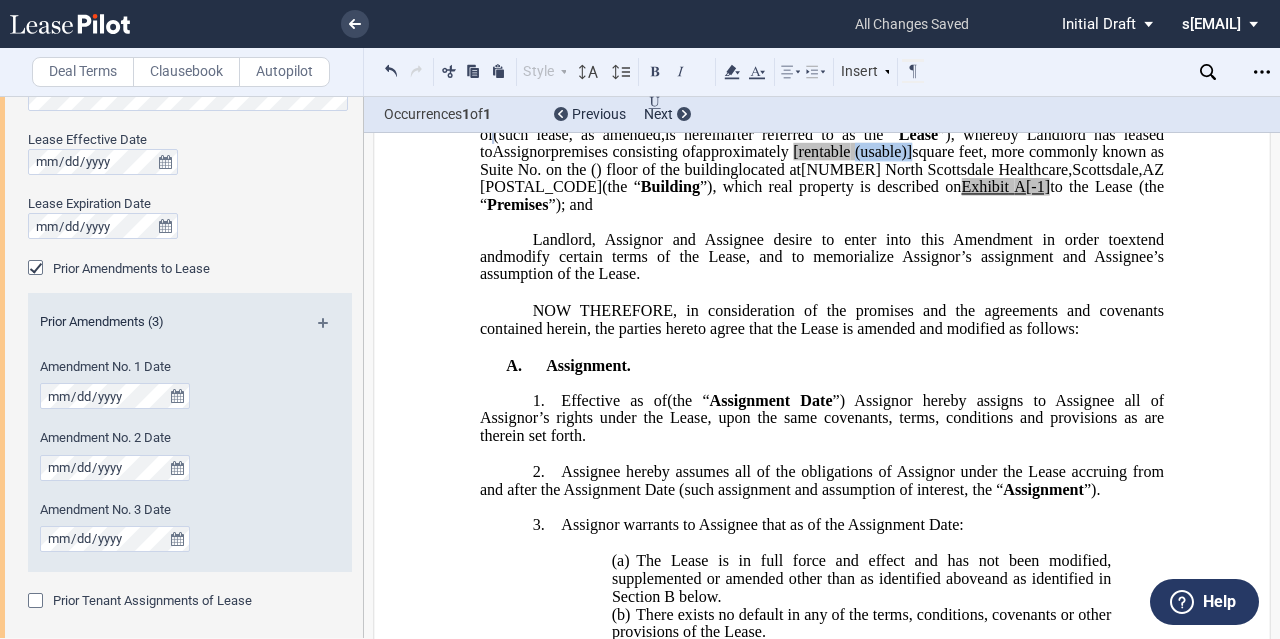 drag, startPoint x: 646, startPoint y: 277, endPoint x: 585, endPoint y: 277, distance: 61 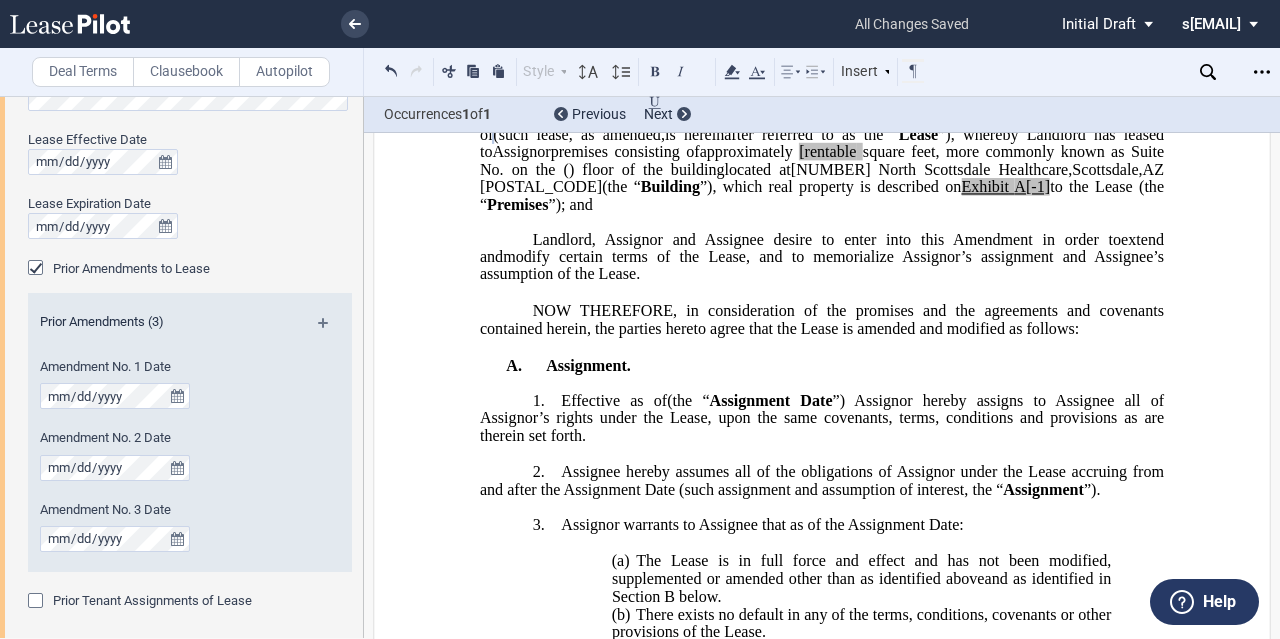 type 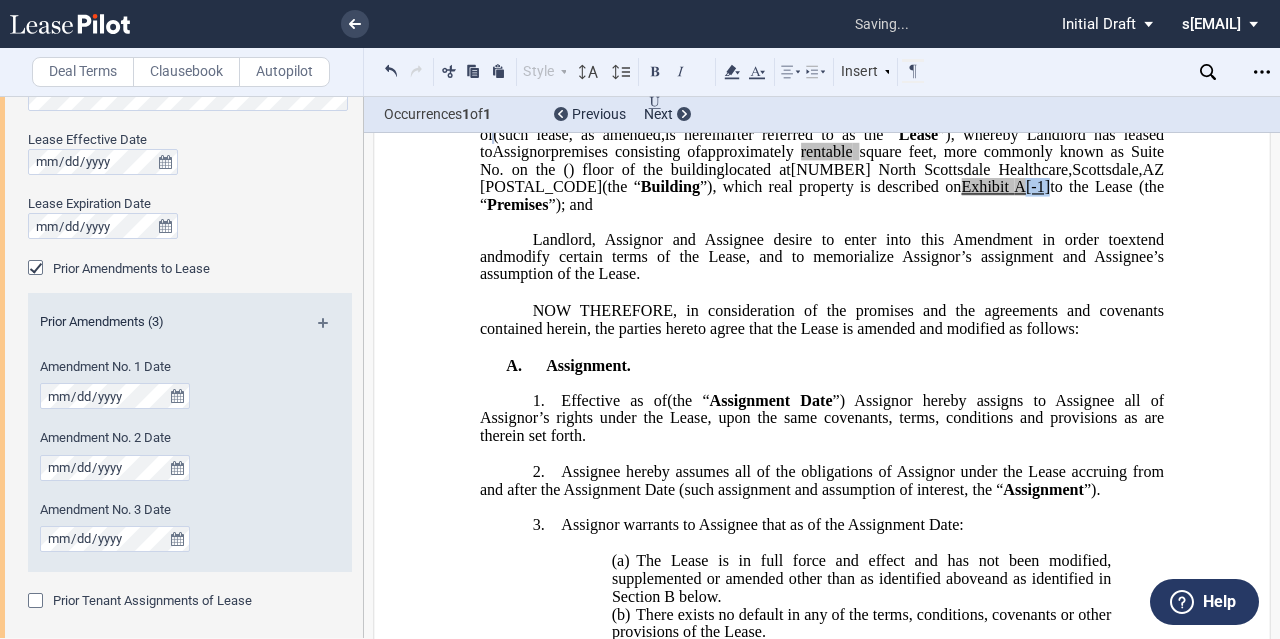 drag, startPoint x: 718, startPoint y: 308, endPoint x: 697, endPoint y: 308, distance: 21 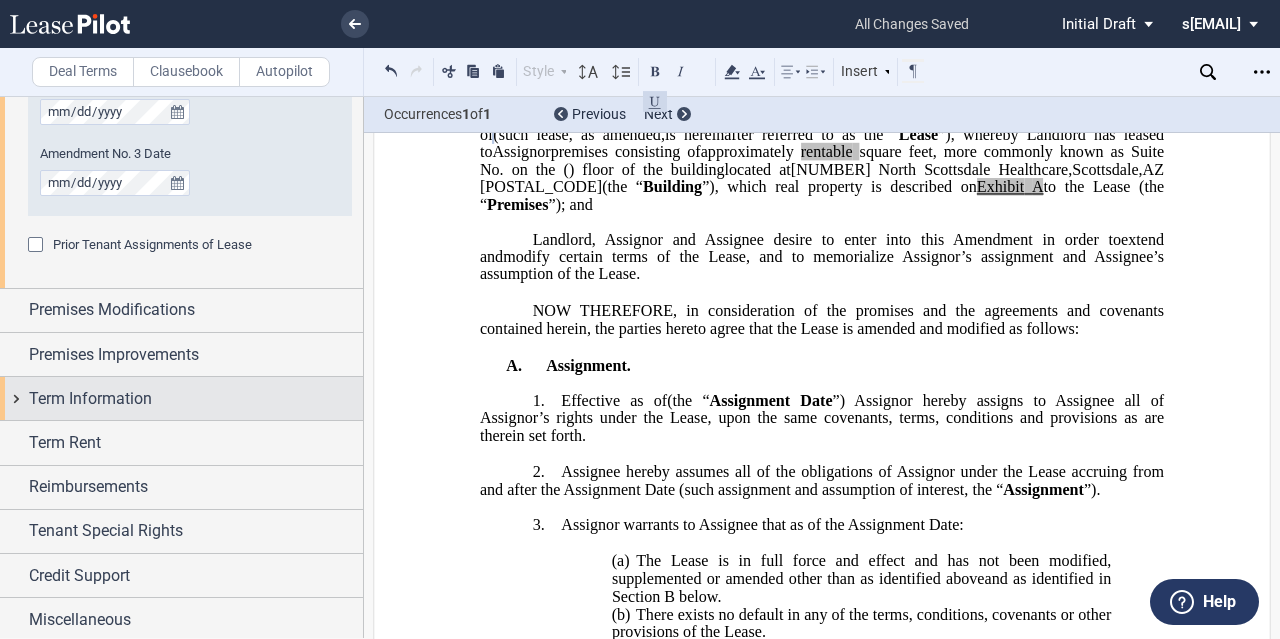 click on "Term Information" at bounding box center (90, 399) 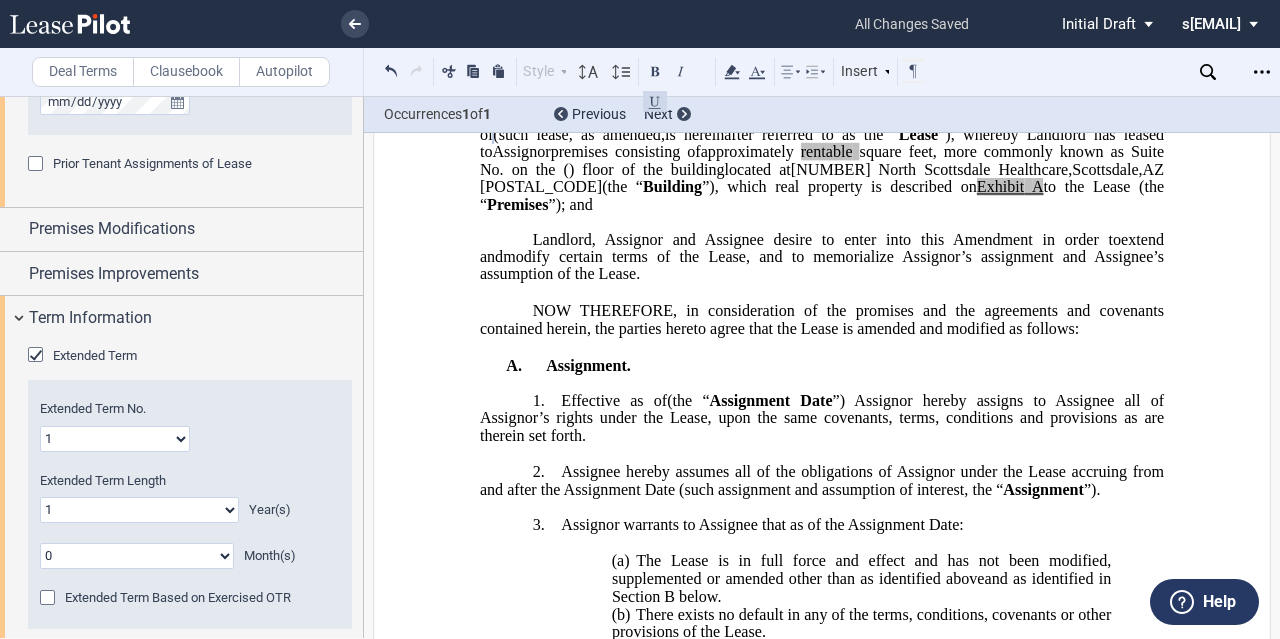 scroll, scrollTop: 2207, scrollLeft: 0, axis: vertical 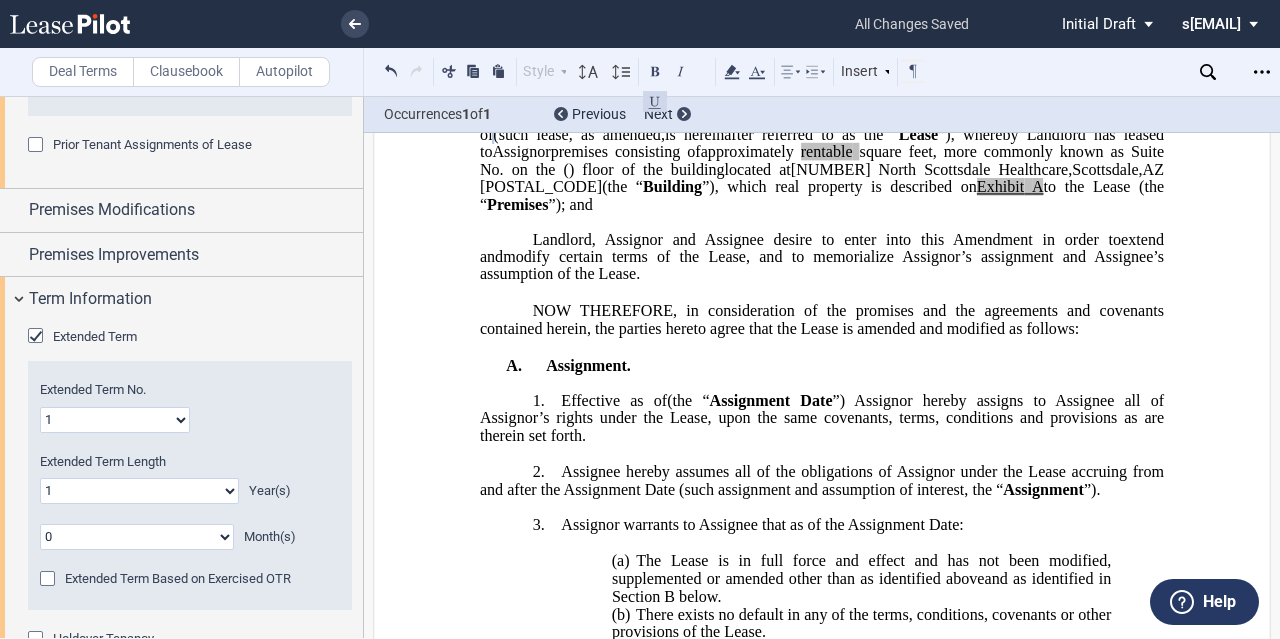 click on "Extended Term" 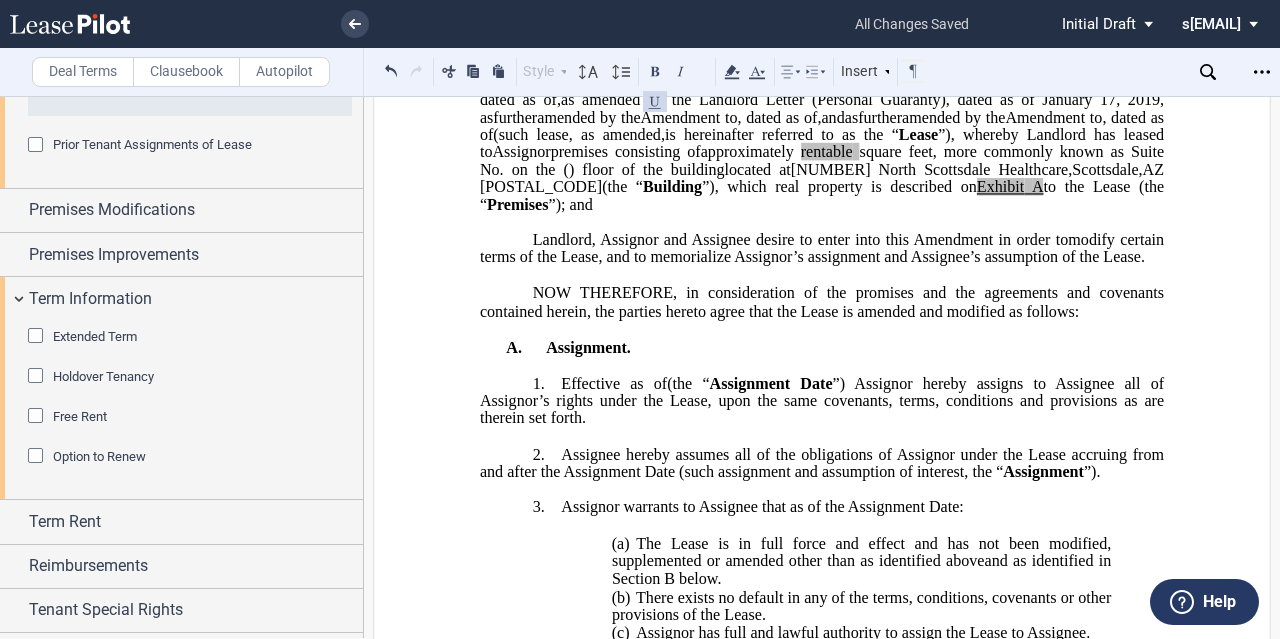 click on "Miscellaneous" at bounding box center [181, 698] 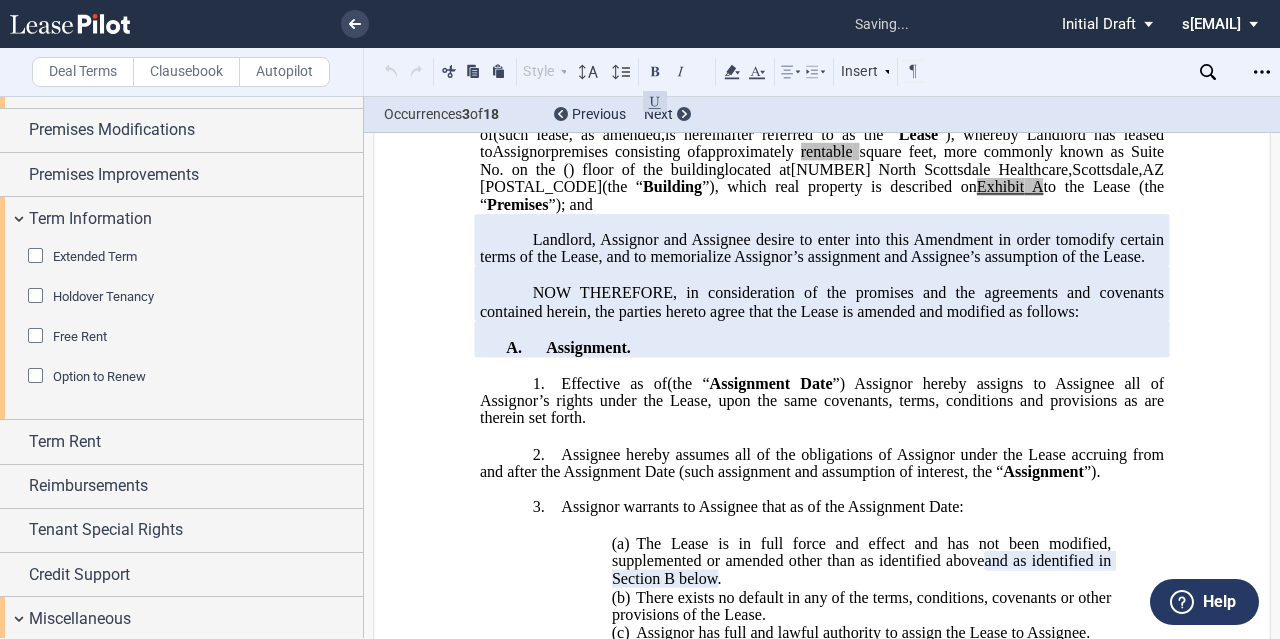 scroll, scrollTop: 2905, scrollLeft: 0, axis: vertical 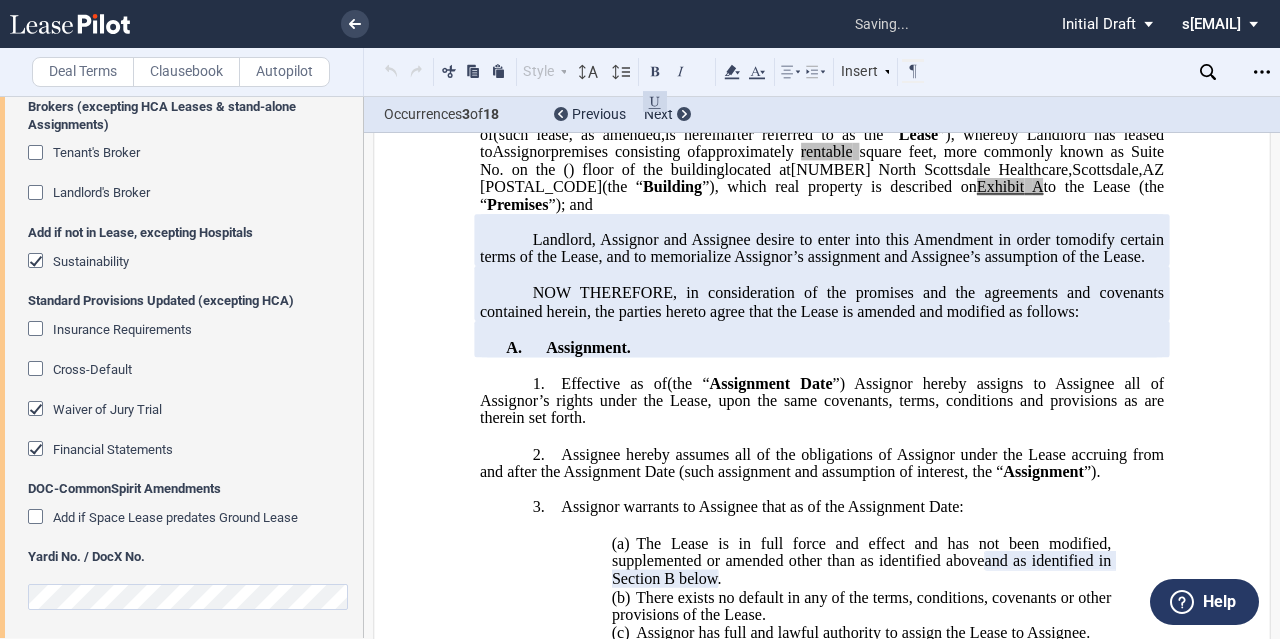 click on "Financial Statements" 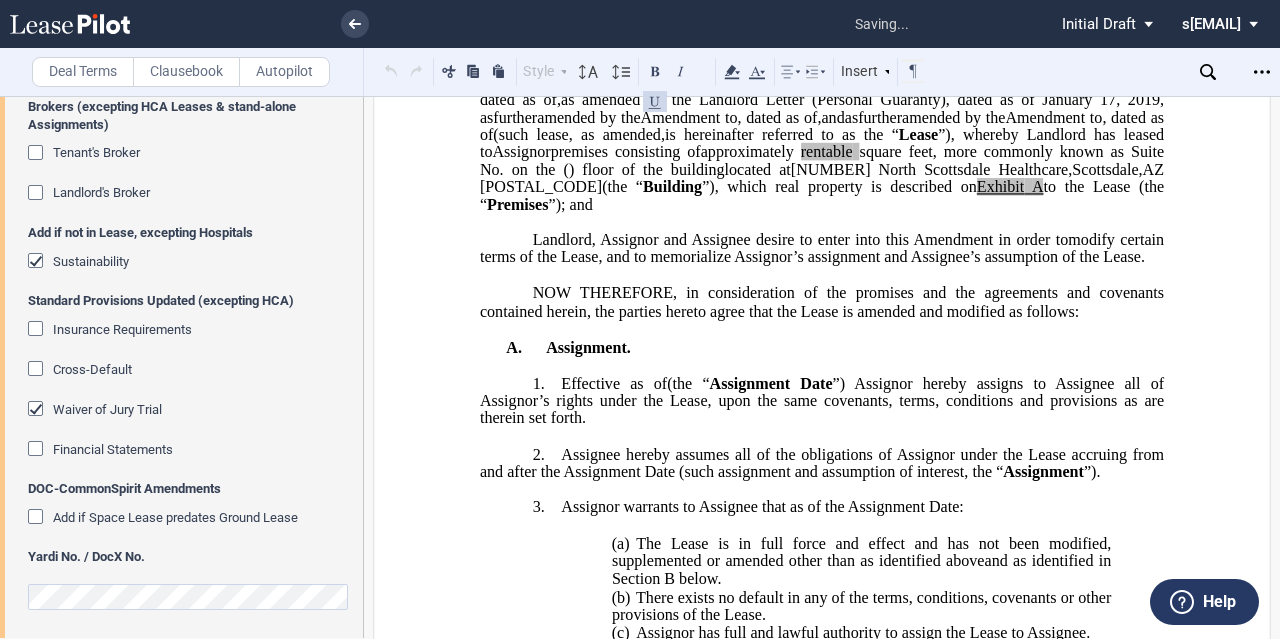 click on "Waiver of Jury Trial" 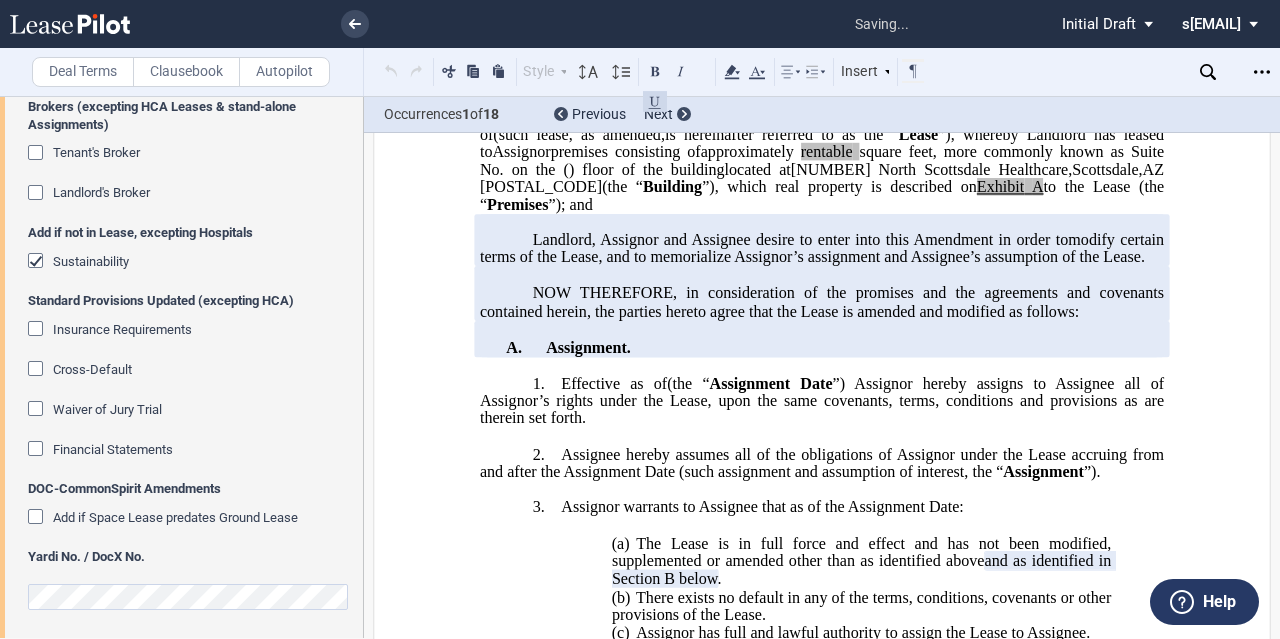 click on "Sustainability" 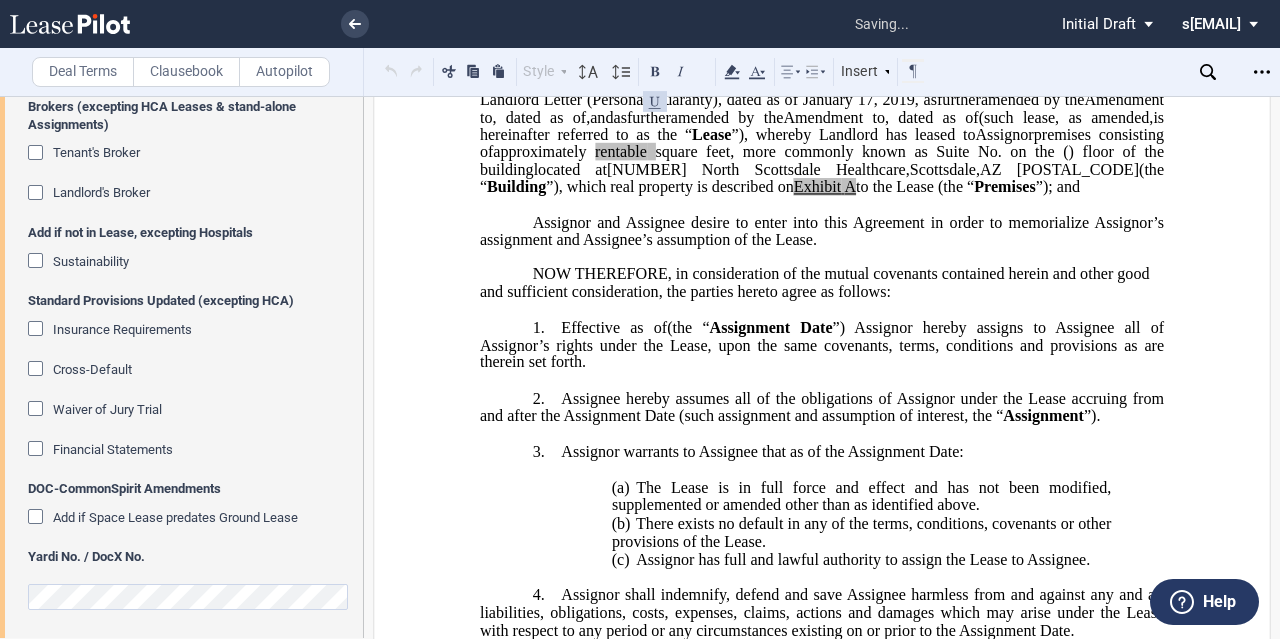 scroll, scrollTop: 262, scrollLeft: 0, axis: vertical 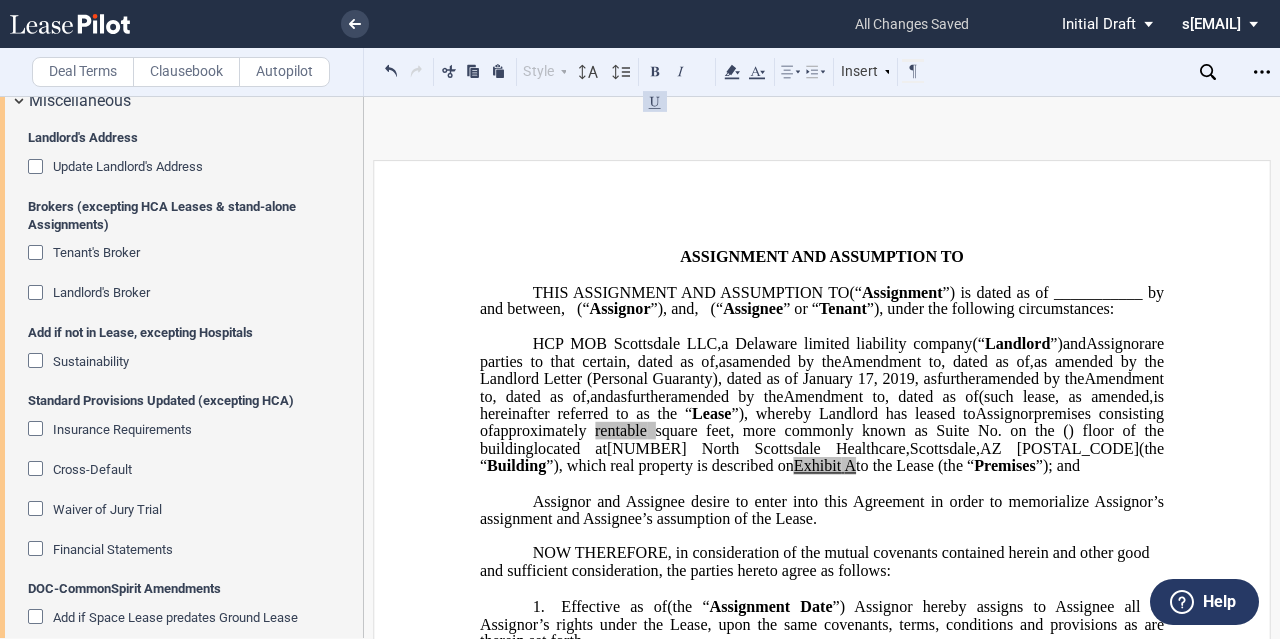 click on "﻿" at bounding box center (822, 327) 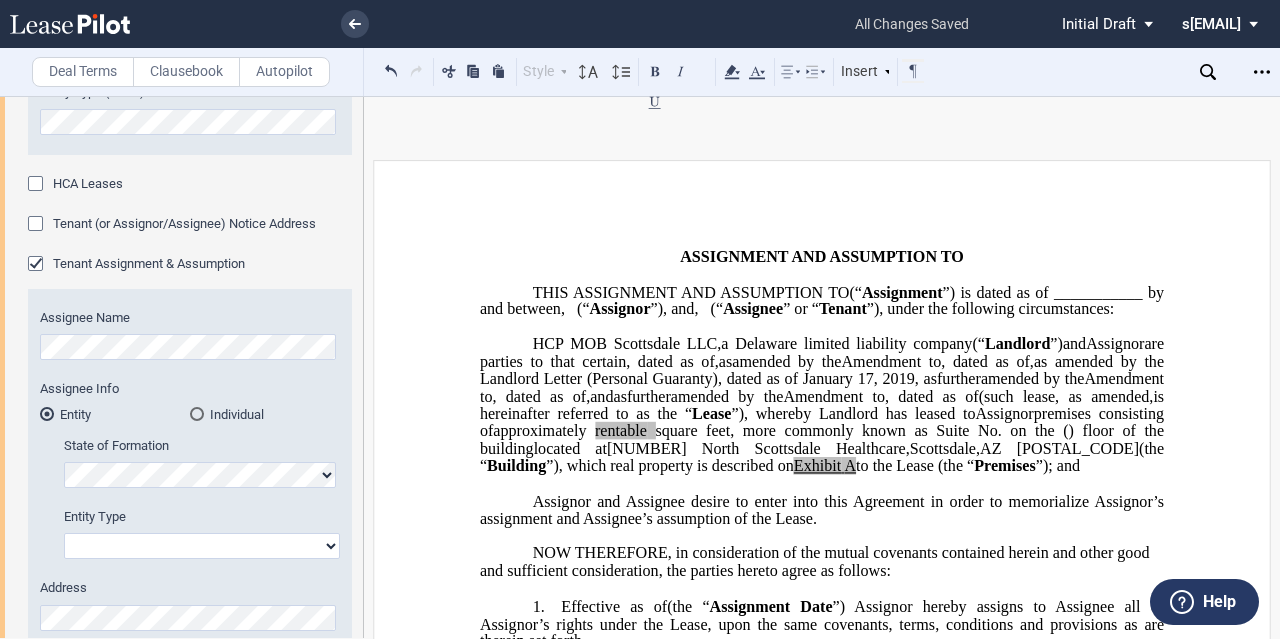 scroll, scrollTop: 605, scrollLeft: 0, axis: vertical 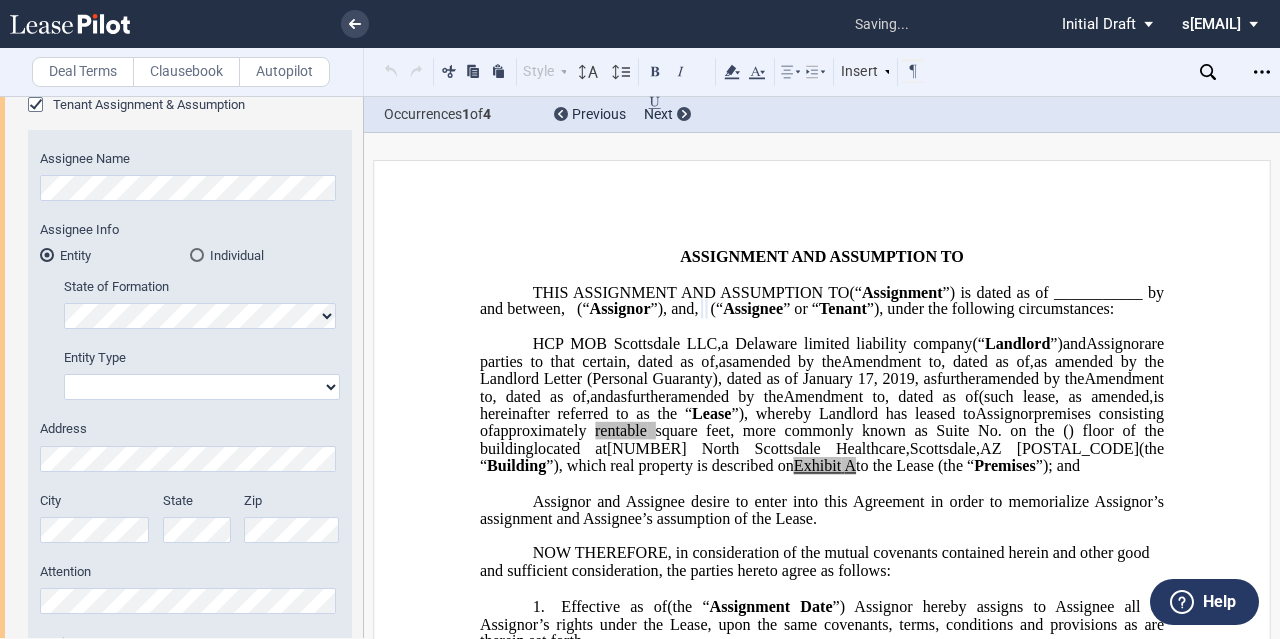 click on "Corporation
Limited Liability Company
General Partnership
Limited Partnership
Other" 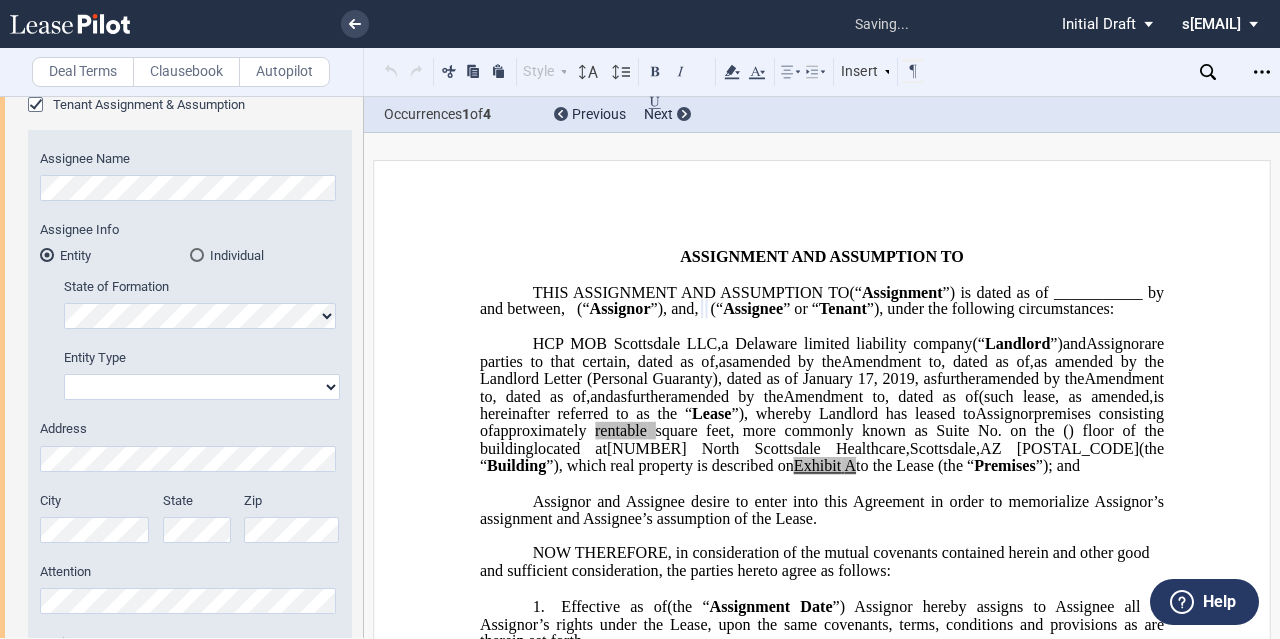 select on "limited liability company" 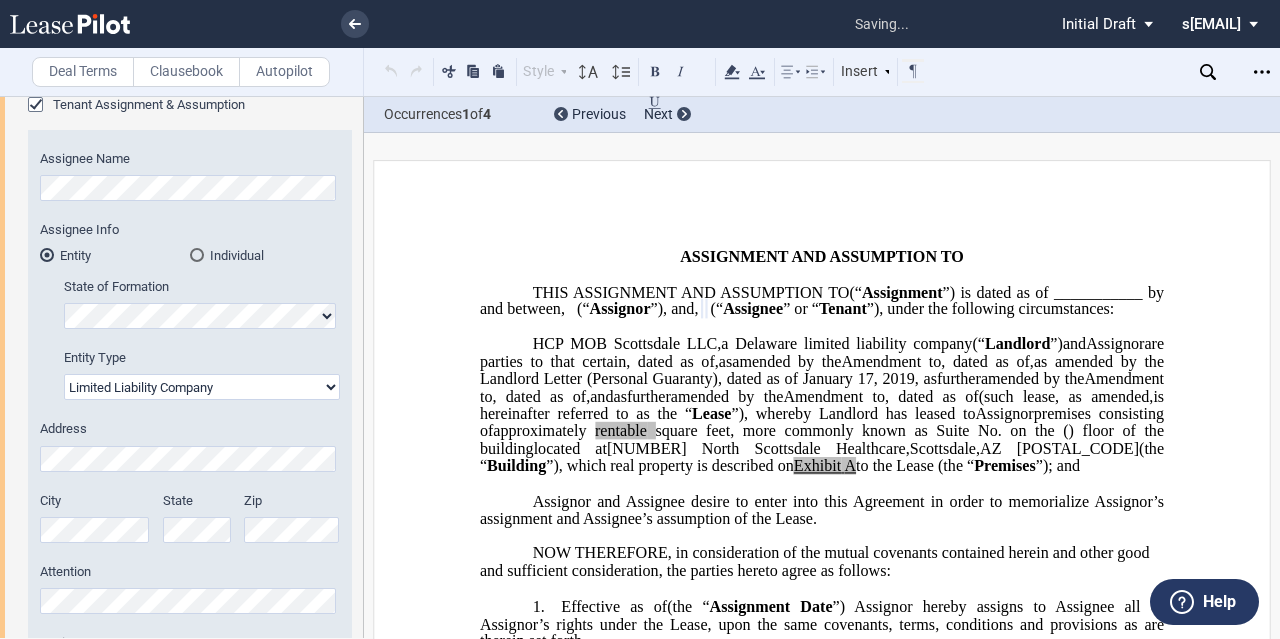 click on "Corporation
Limited Liability Company
General Partnership
Limited Partnership
Other" 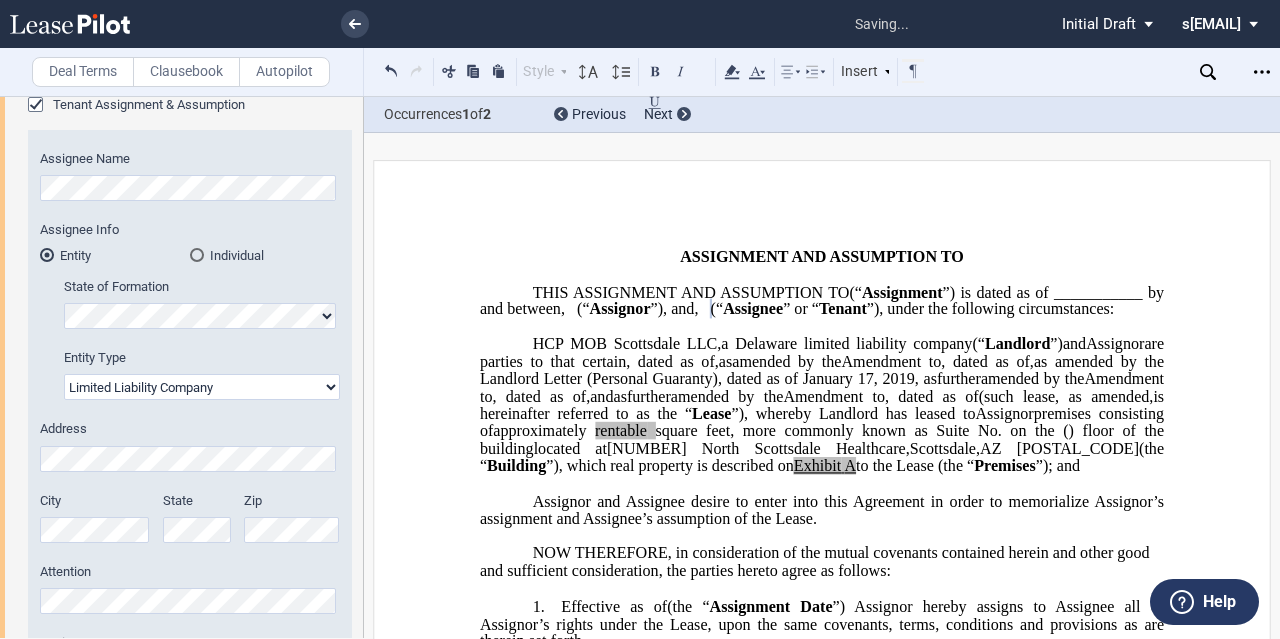 scroll, scrollTop: 400, scrollLeft: 0, axis: vertical 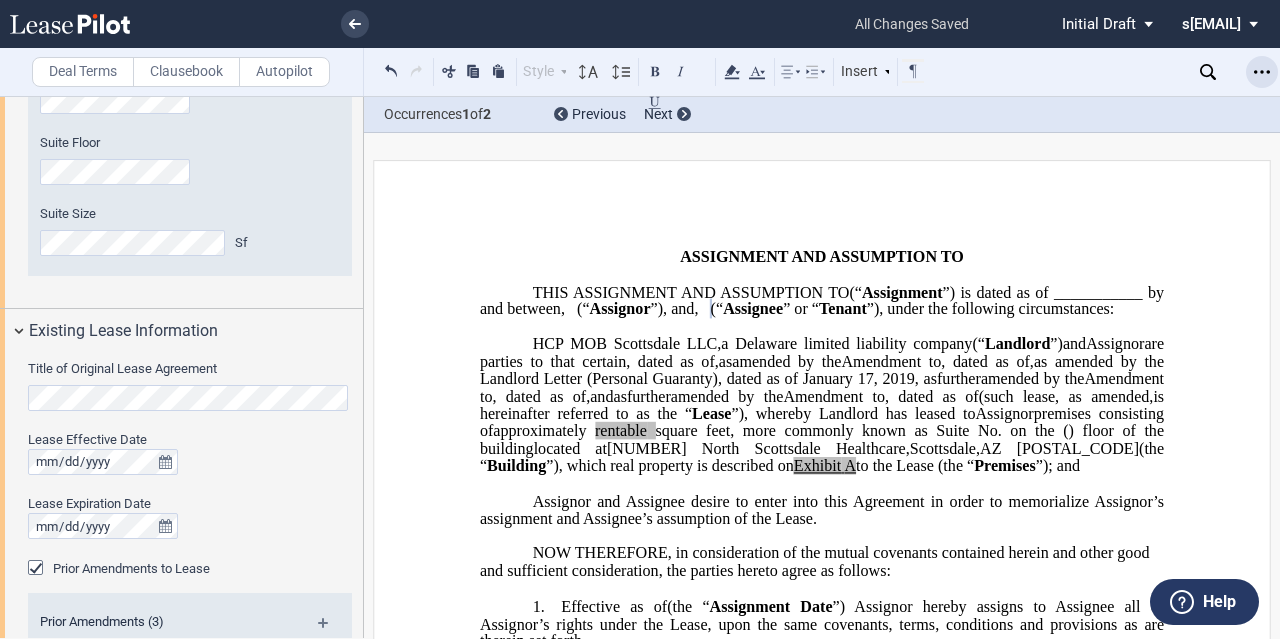 click at bounding box center [1262, 72] 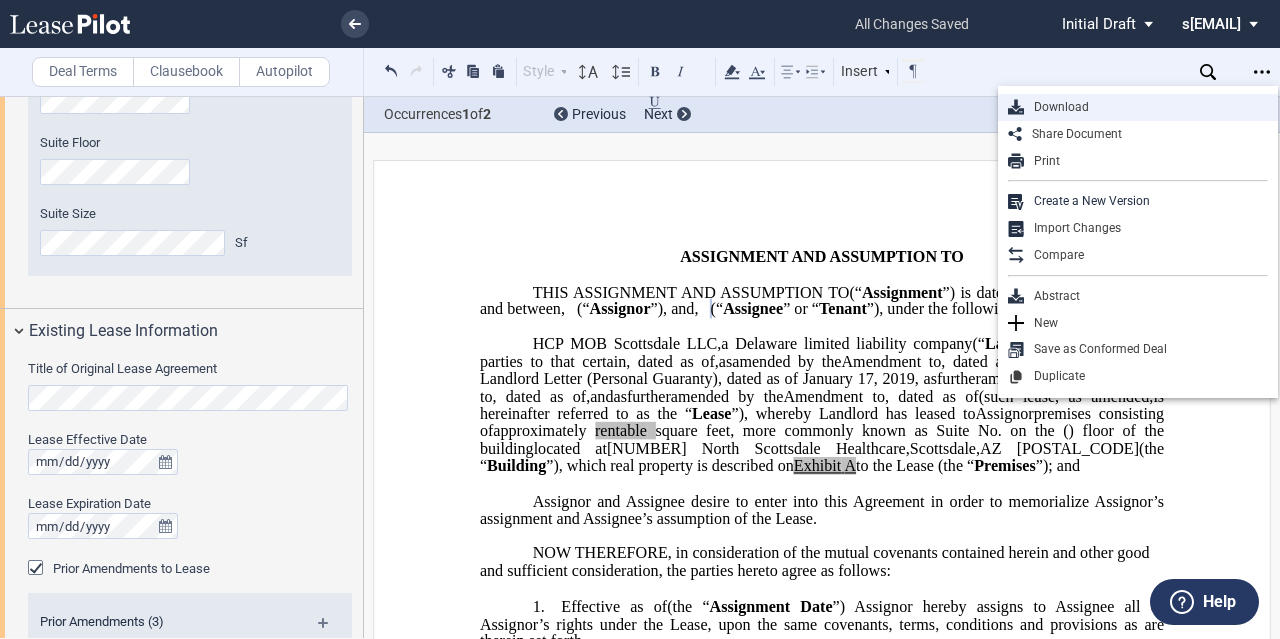 click on "Download" at bounding box center [1146, 107] 